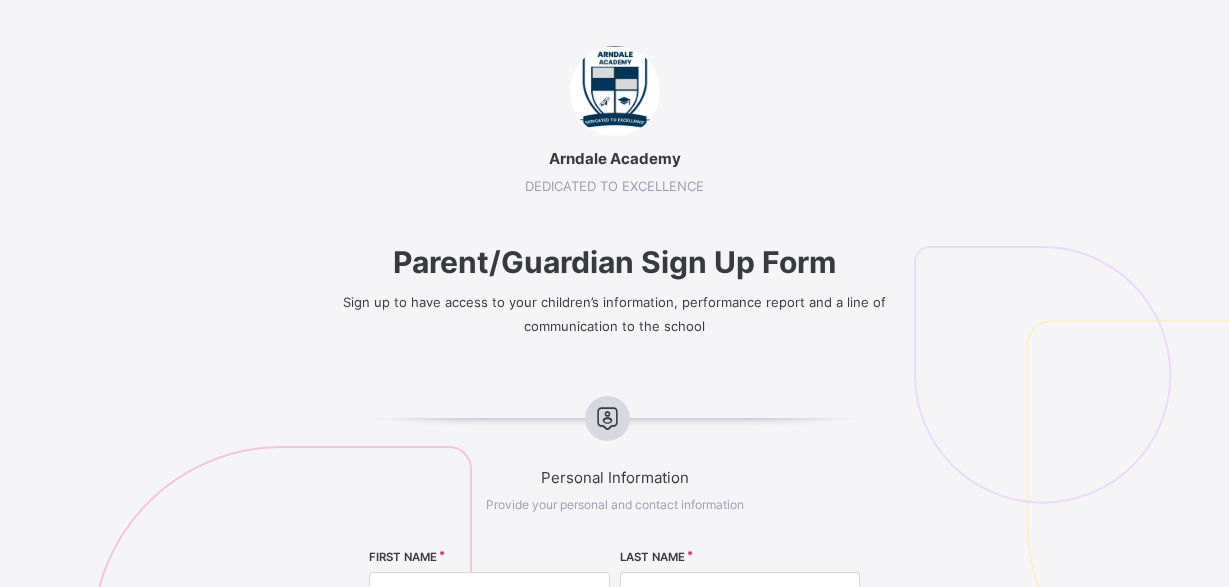 select on "**" 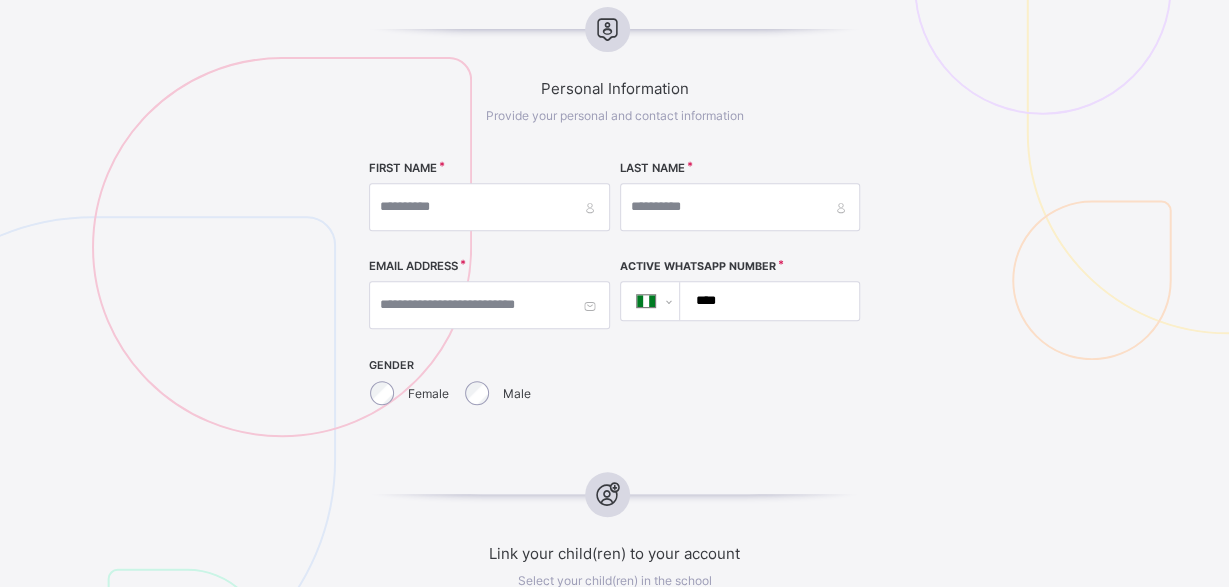 scroll, scrollTop: 416, scrollLeft: 0, axis: vertical 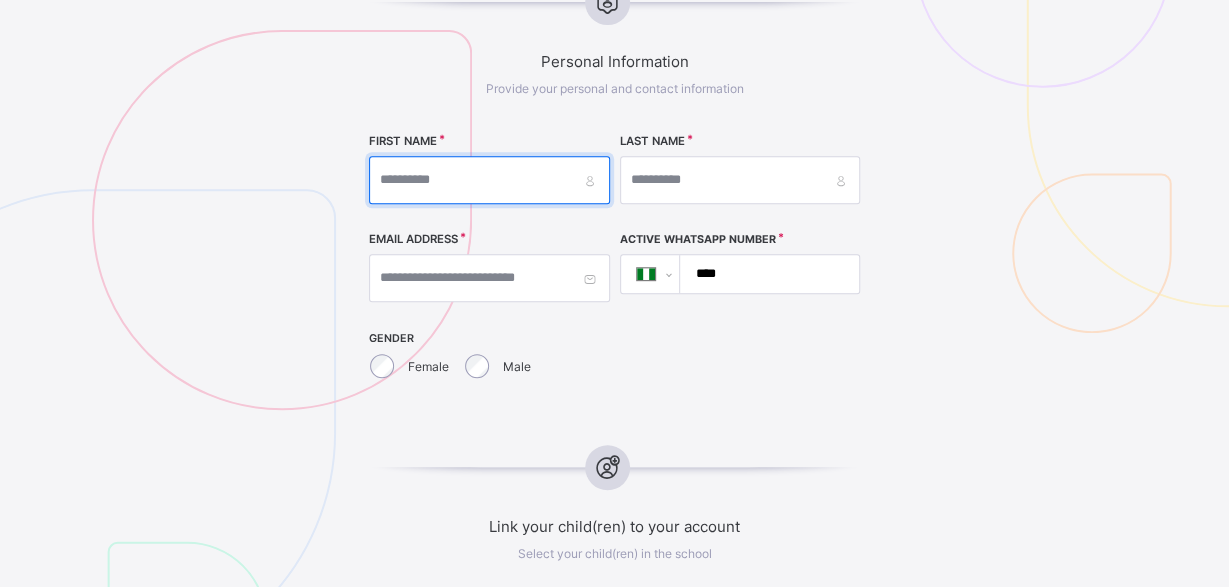 click at bounding box center (489, 180) 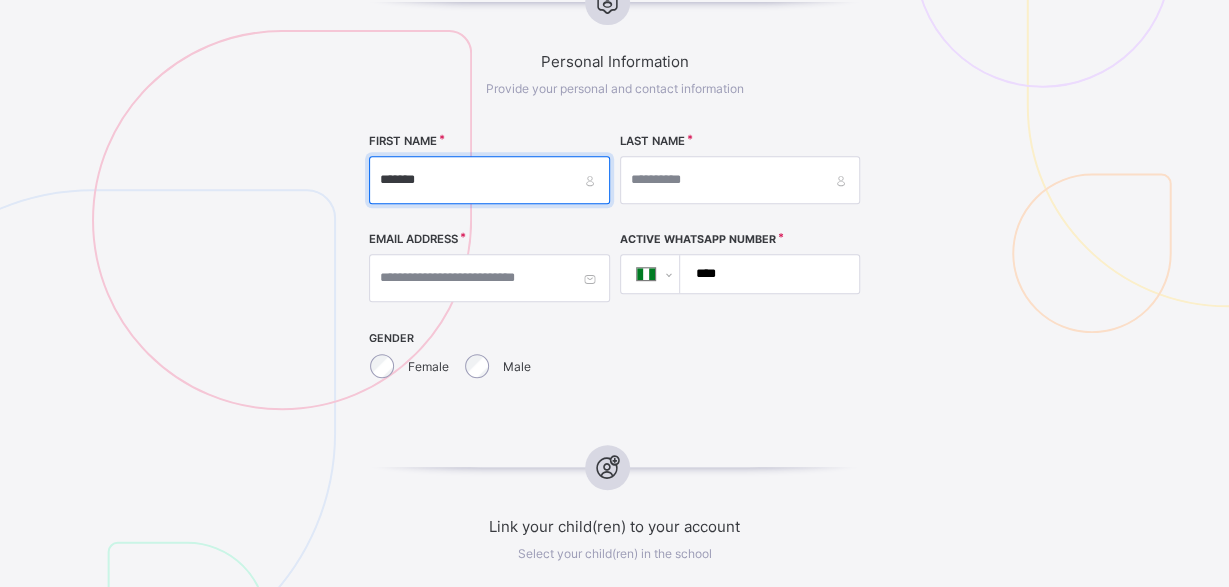type on "*******" 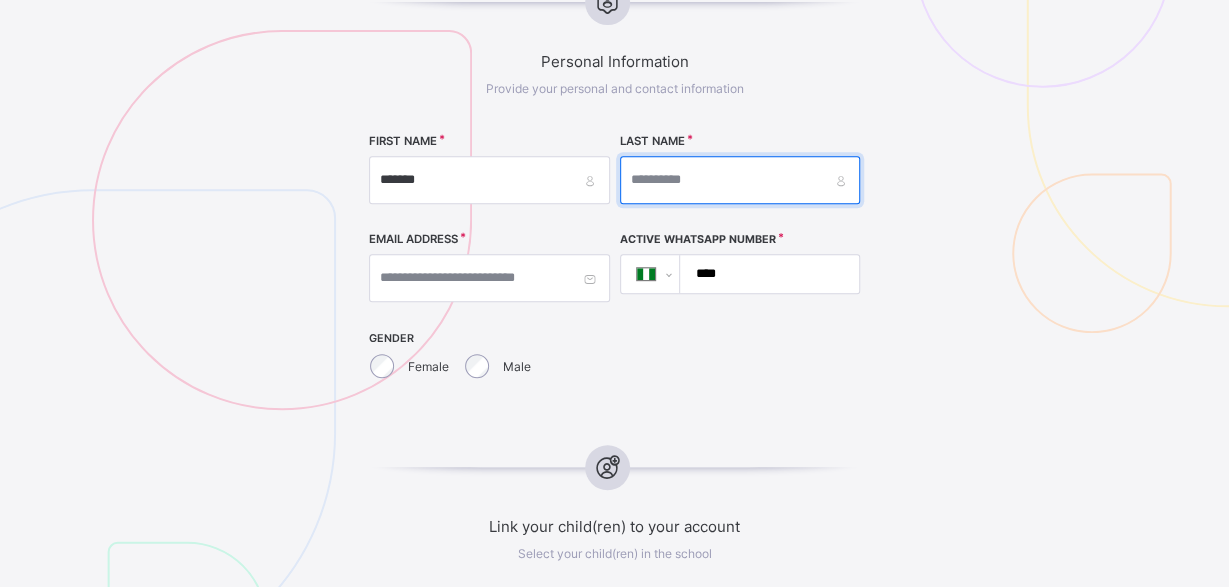 click at bounding box center (740, 180) 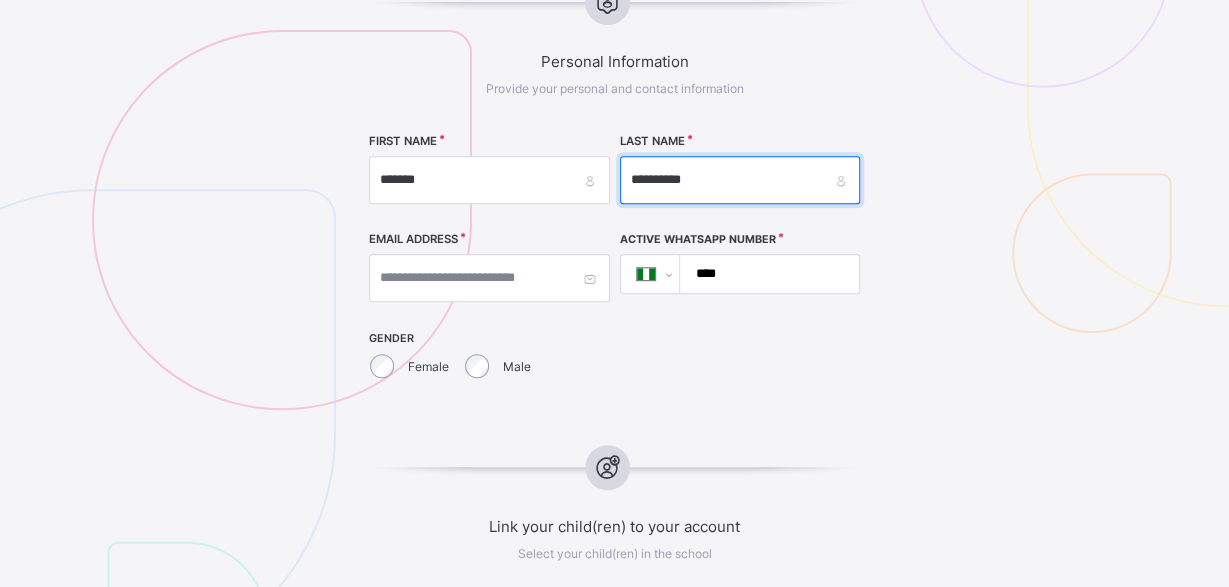 type on "**********" 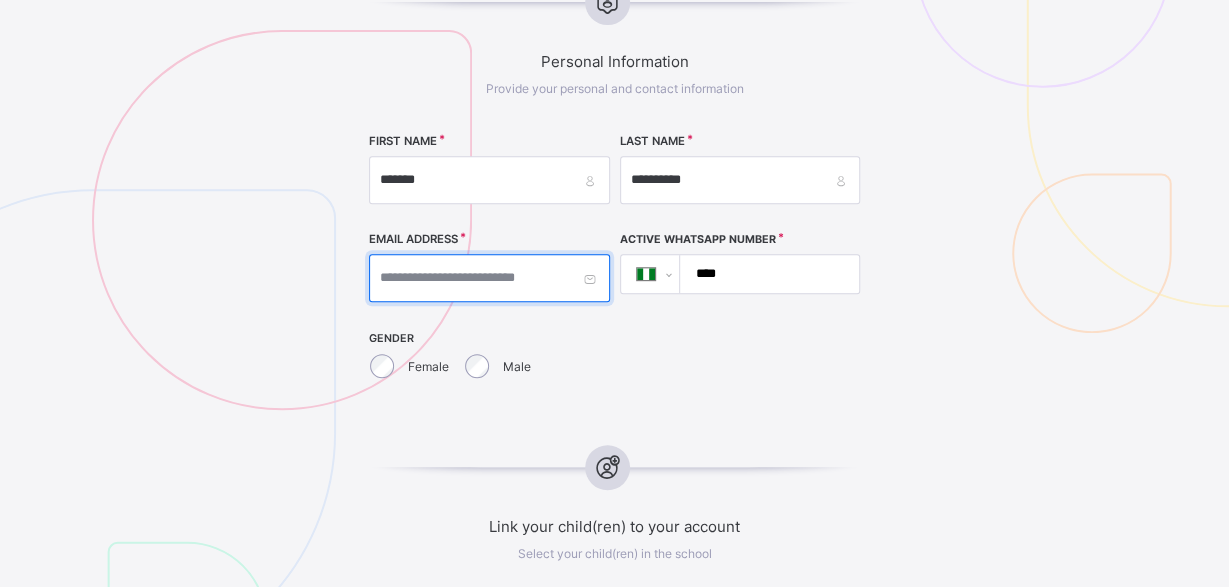 click at bounding box center (489, 278) 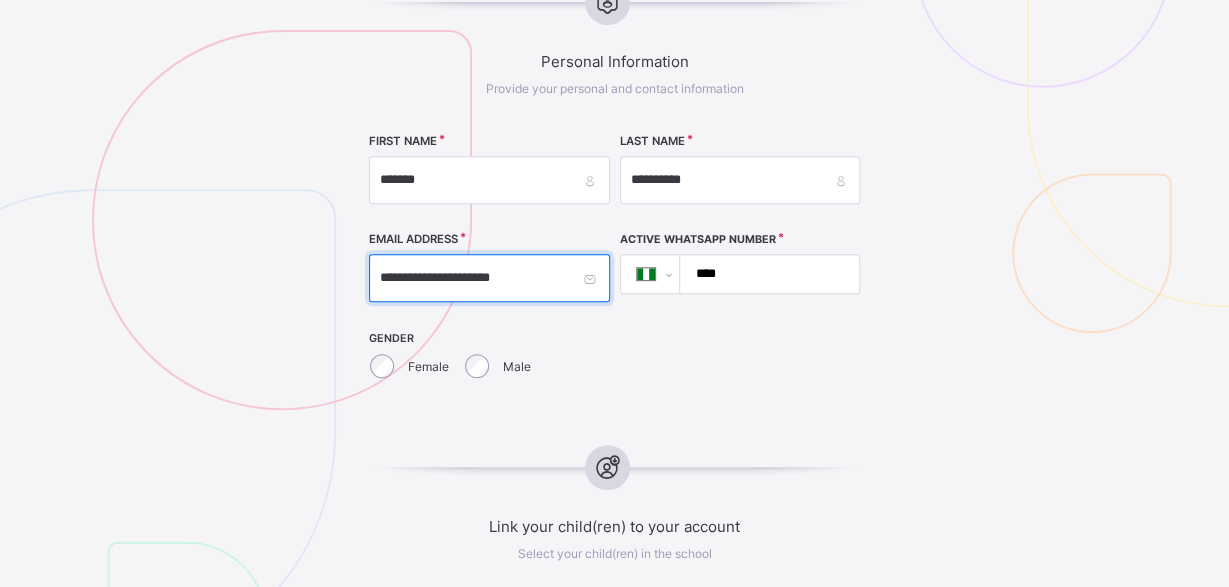 type on "**********" 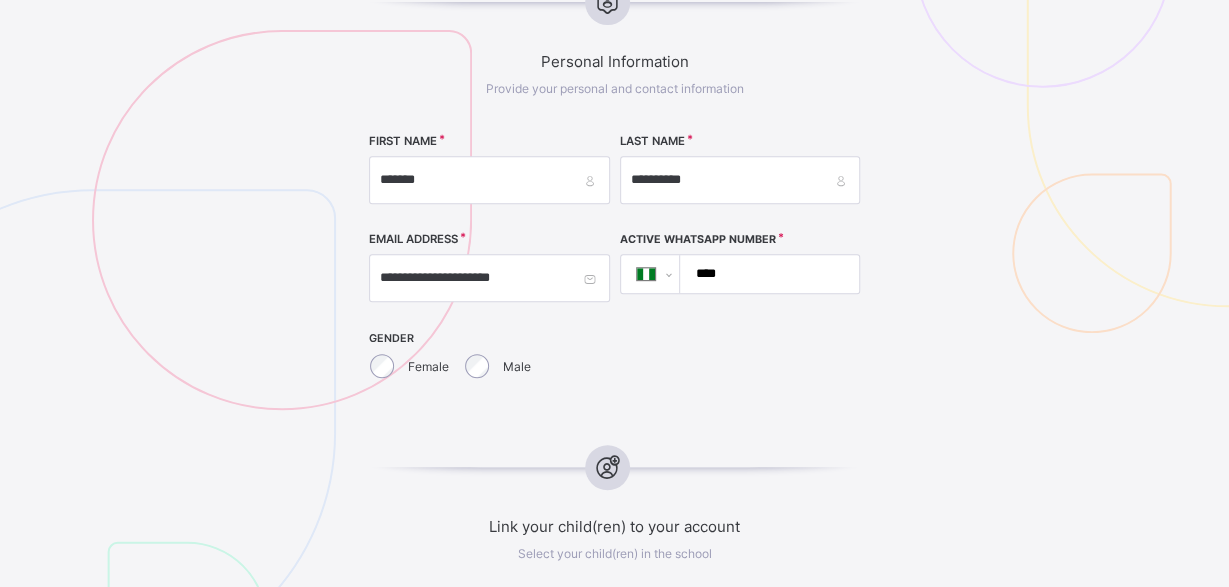 click on "****" at bounding box center (765, 274) 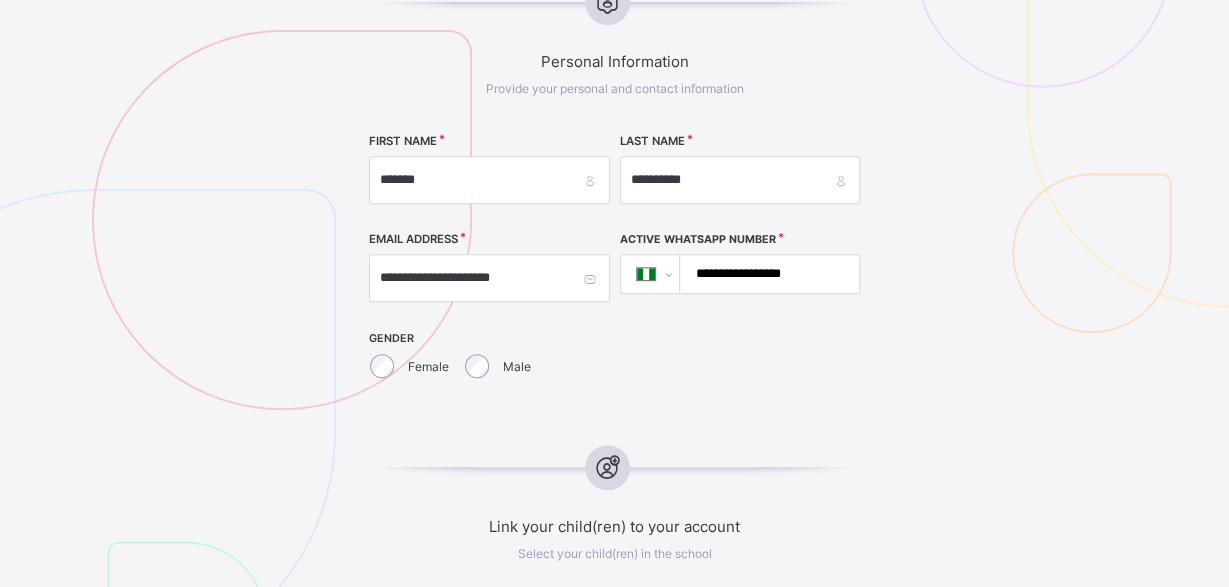 type on "**********" 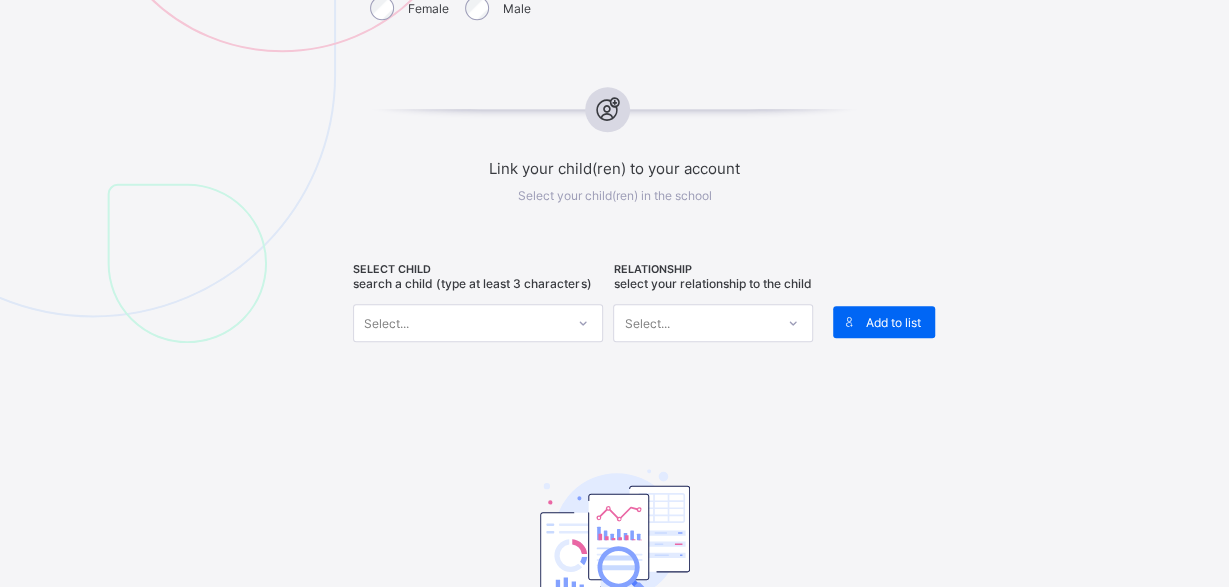 scroll, scrollTop: 780, scrollLeft: 0, axis: vertical 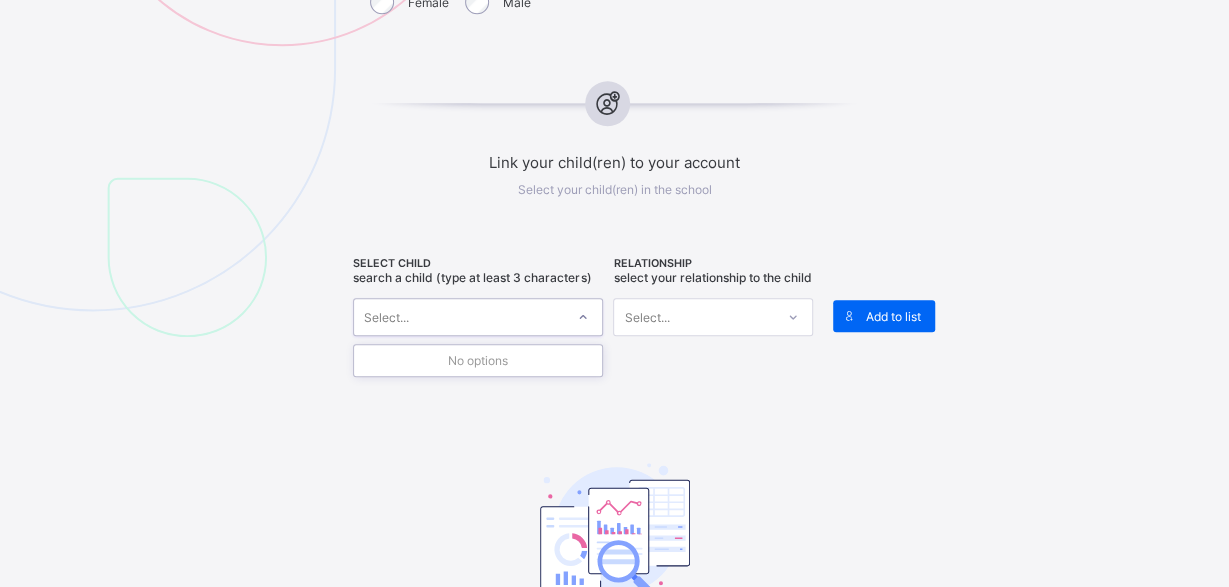 click 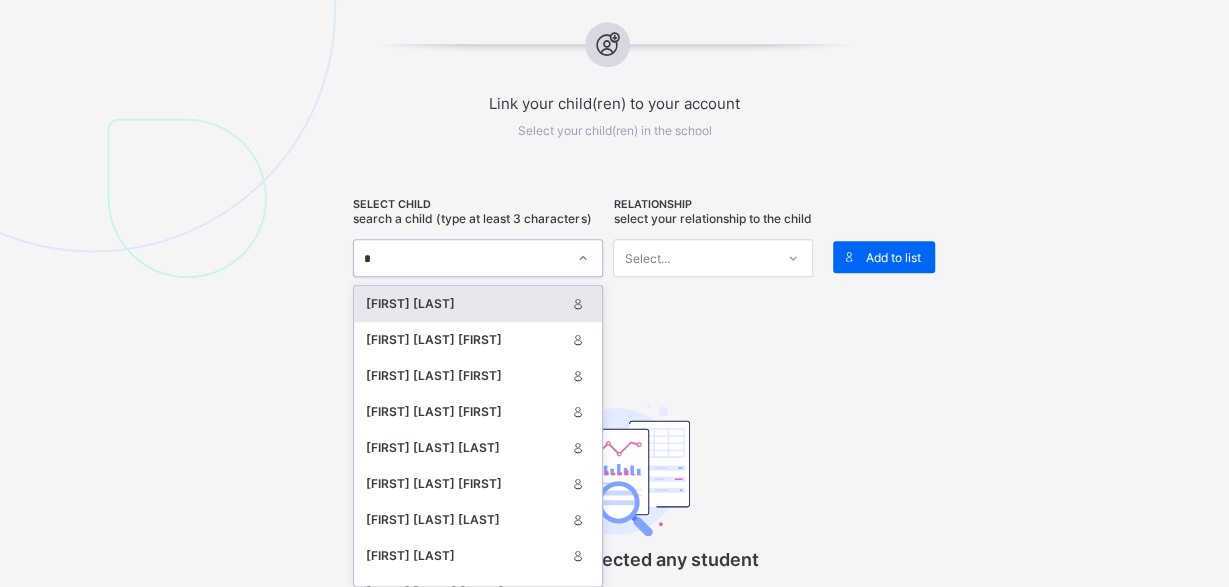 scroll, scrollTop: 841, scrollLeft: 0, axis: vertical 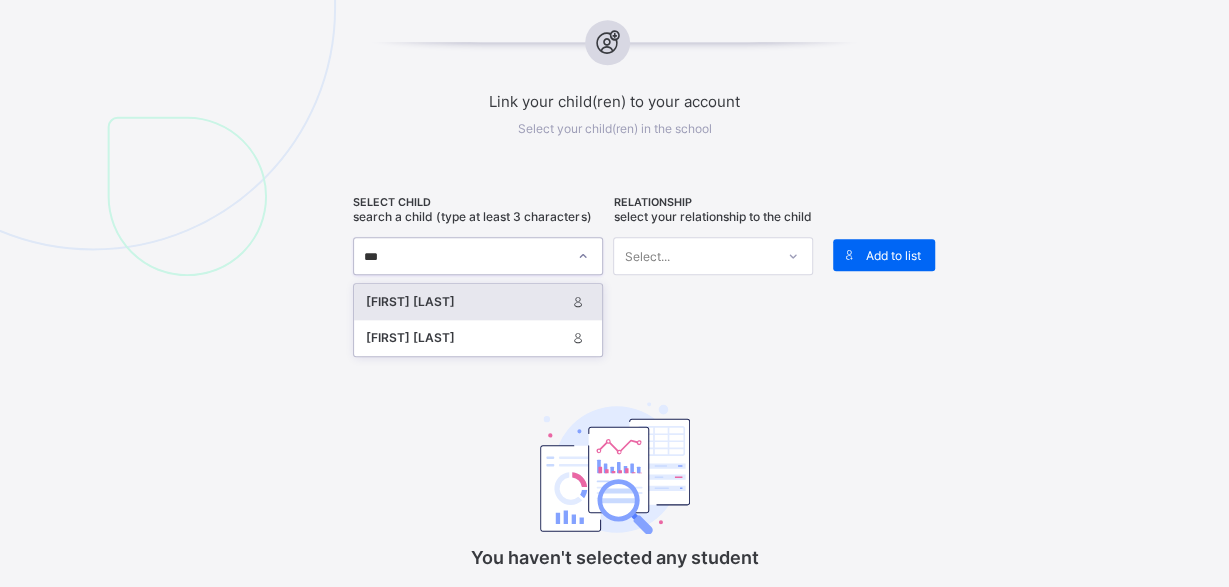type on "****" 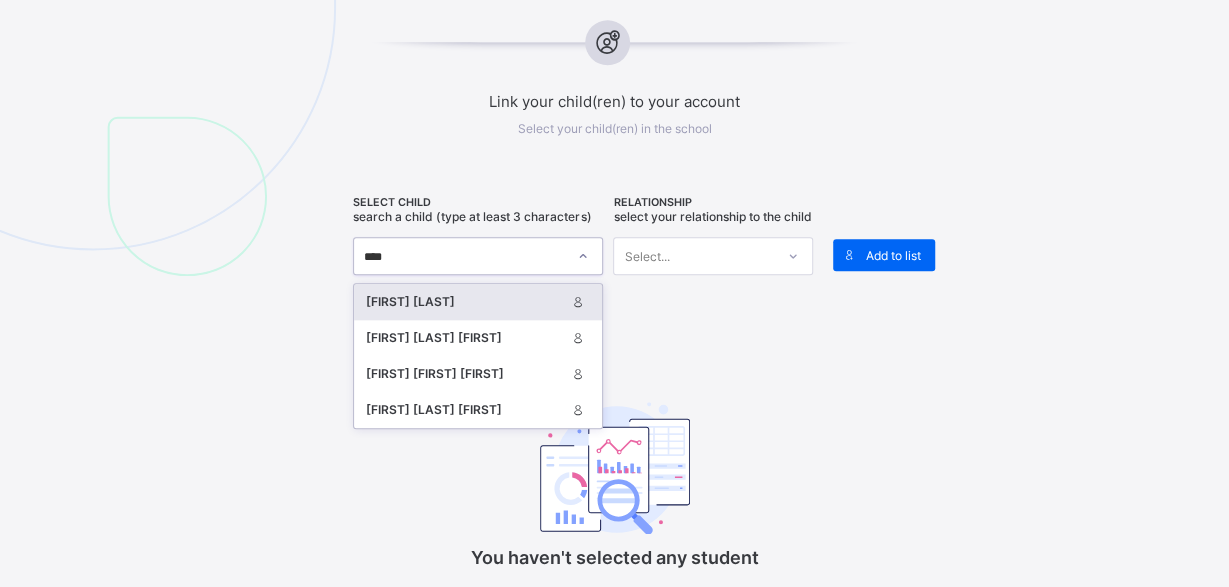 click on "[FIRST] [LAST]" at bounding box center (465, 302) 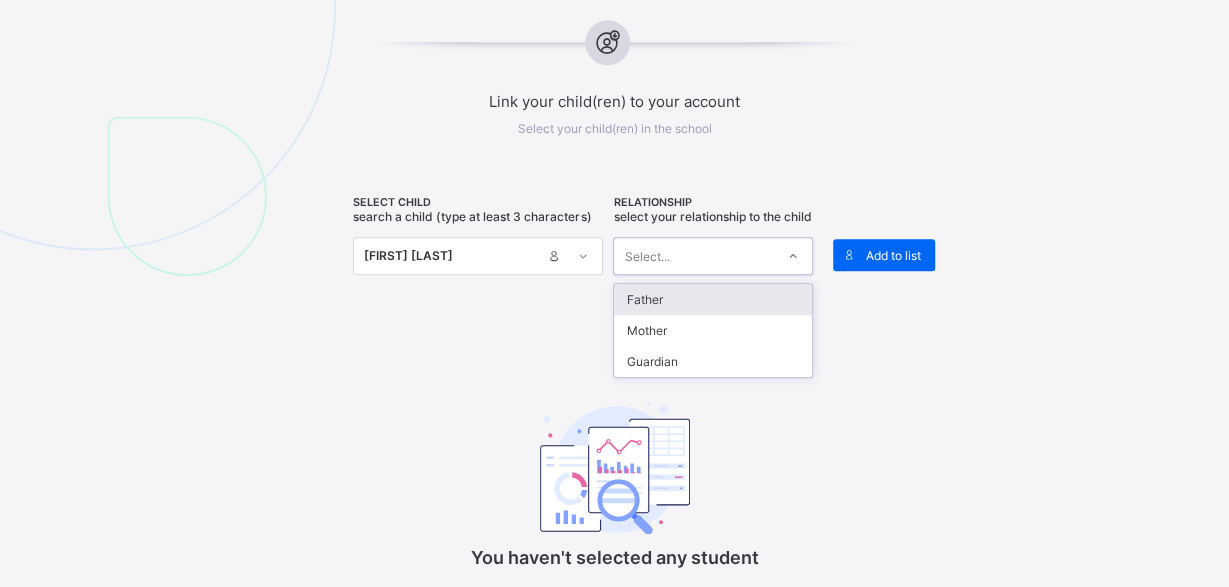 click 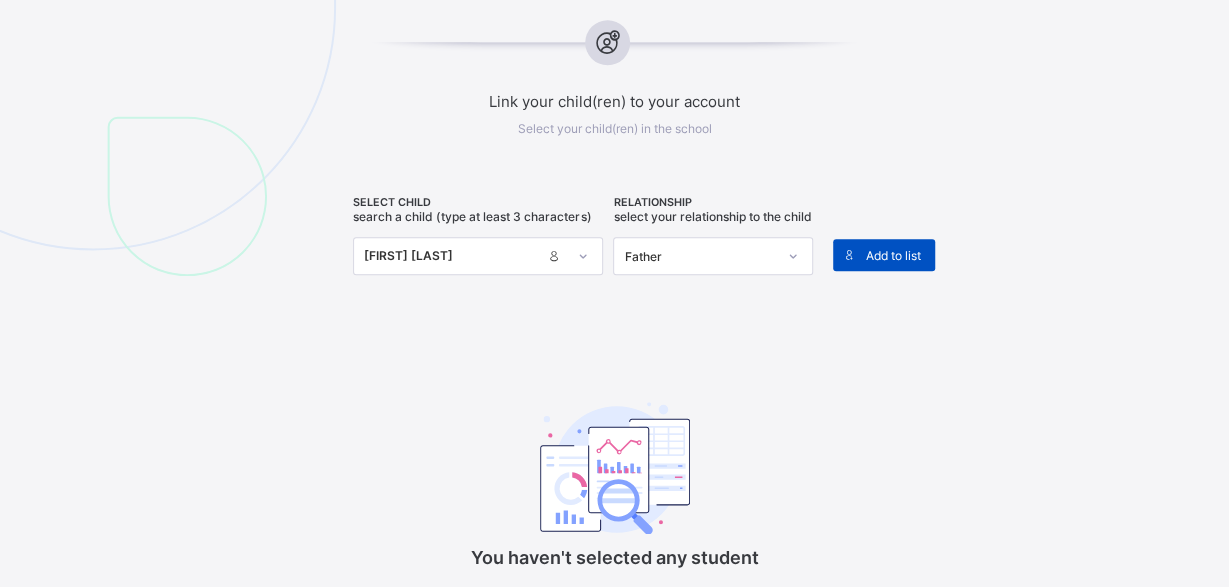 click on "Add to list" at bounding box center (892, 255) 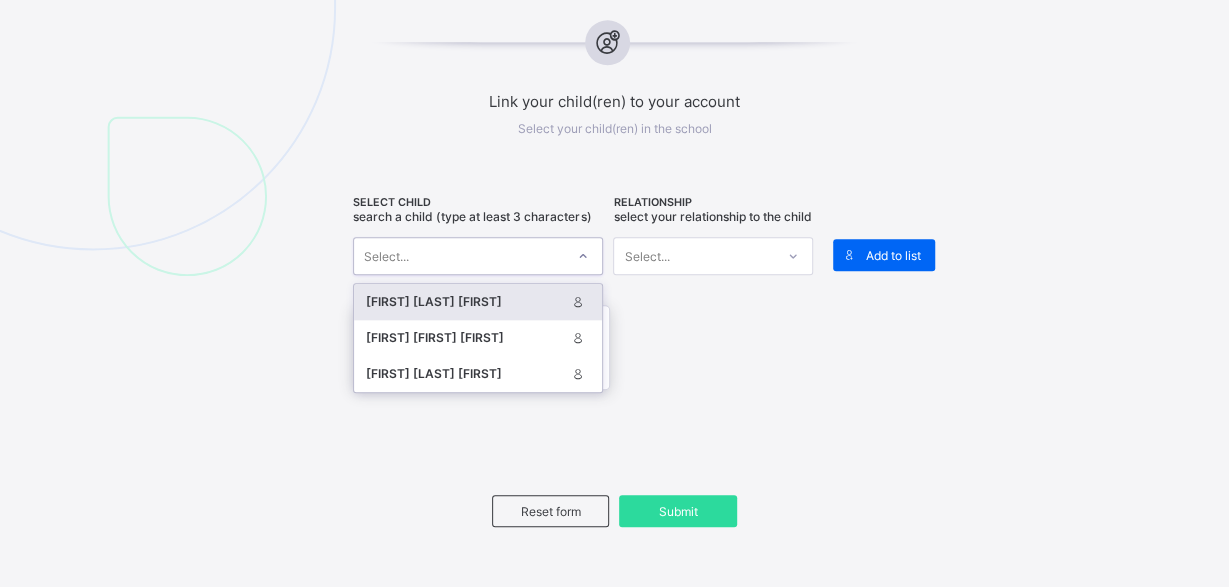 click 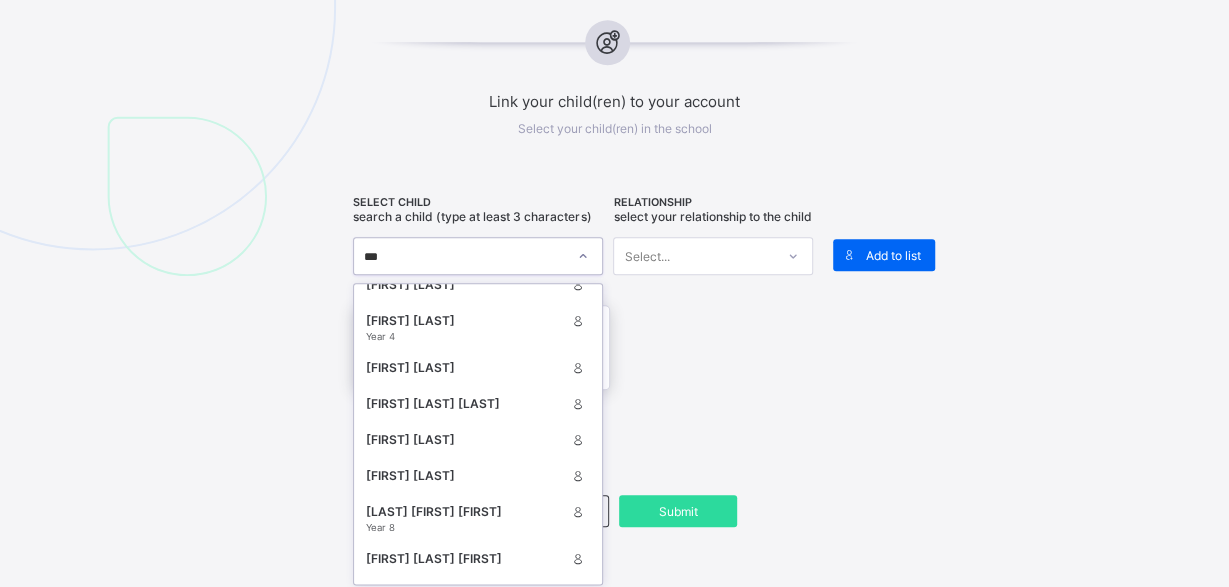 scroll, scrollTop: 0, scrollLeft: 0, axis: both 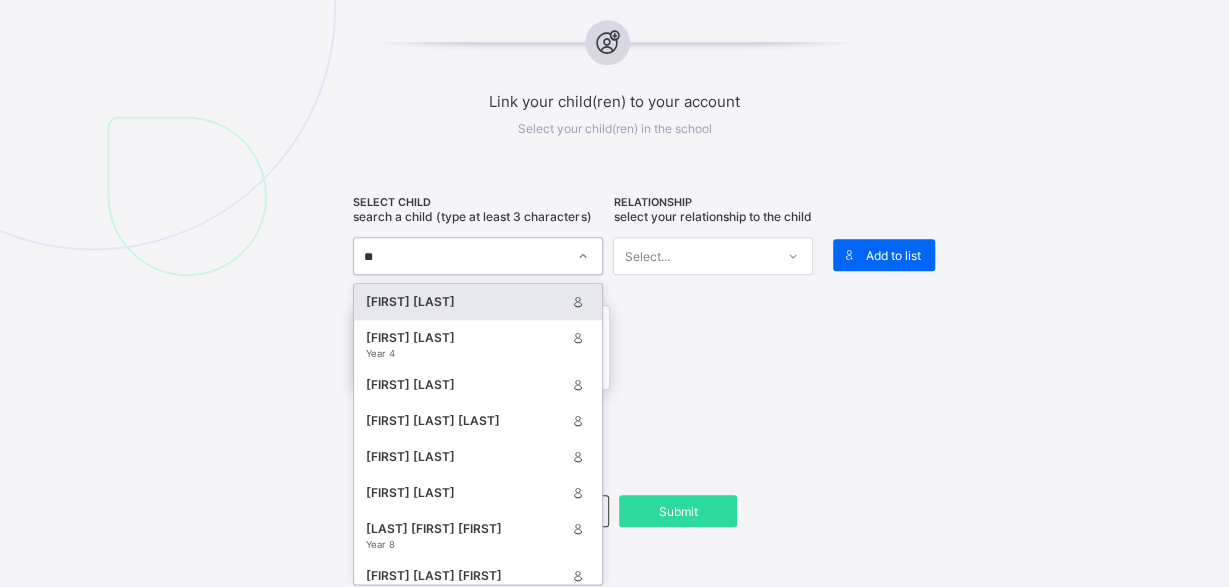 type on "*" 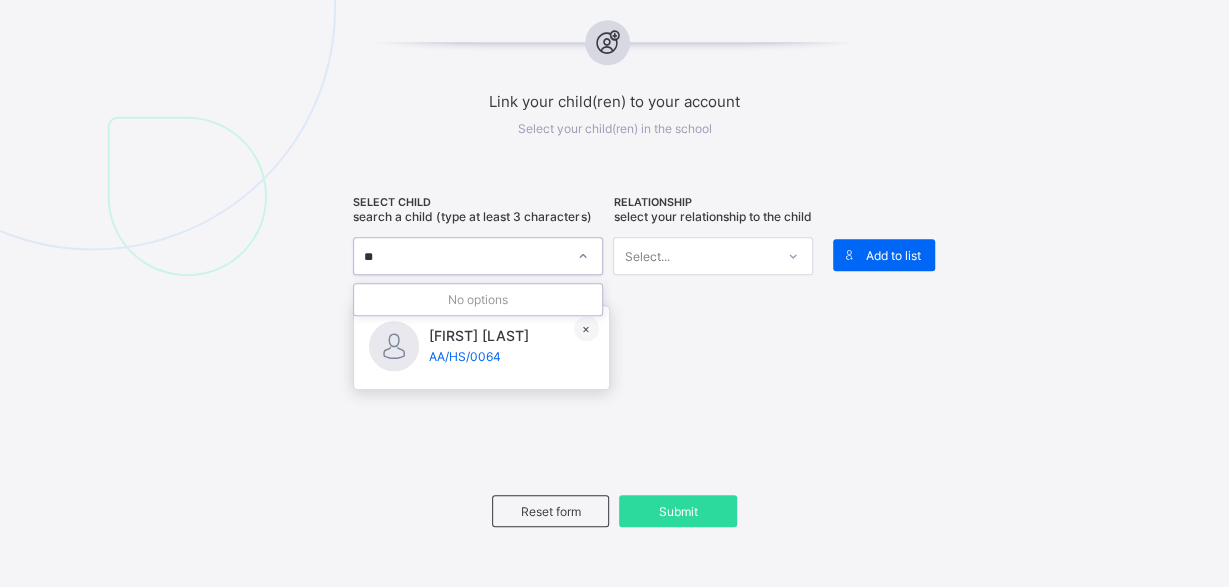 type on "***" 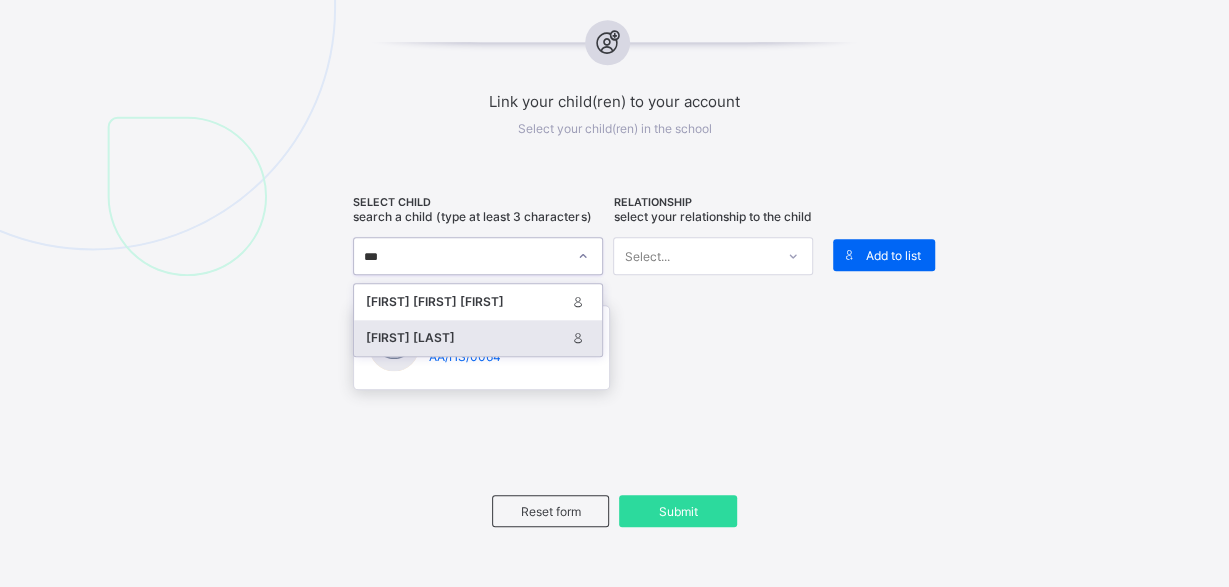 click on "[FIRST] [LAST]" at bounding box center (465, 338) 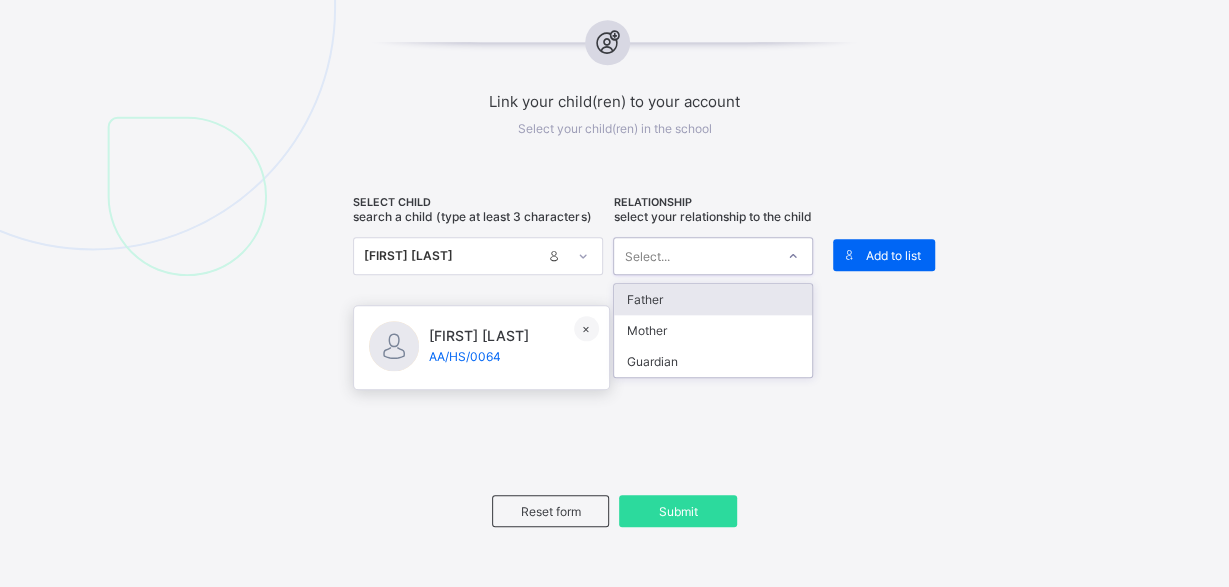 click 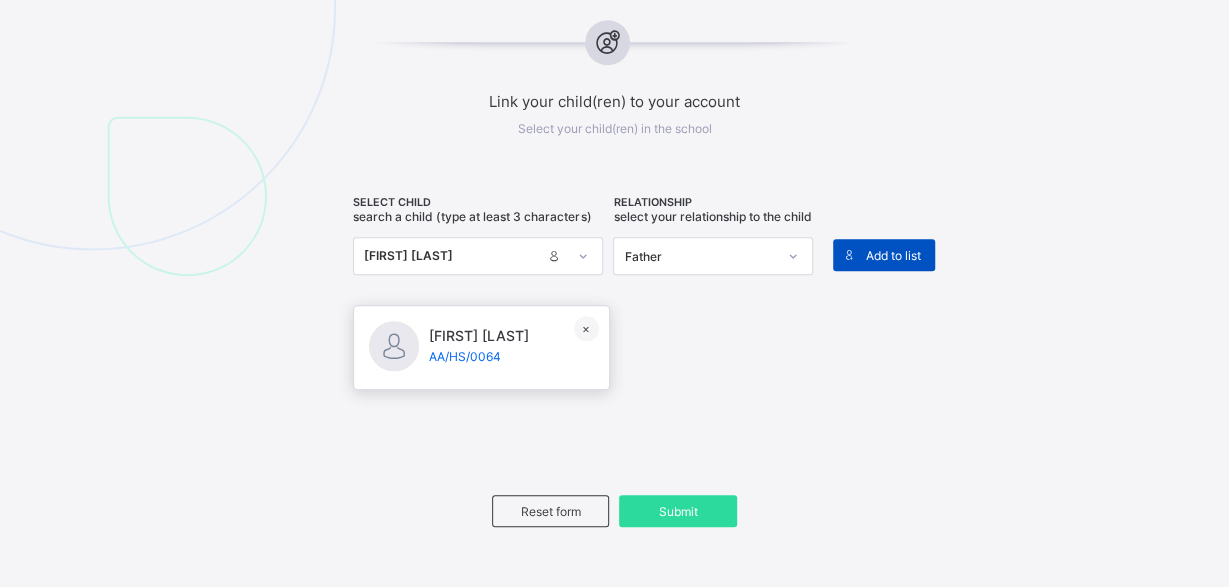 click on "Add to list" at bounding box center (892, 255) 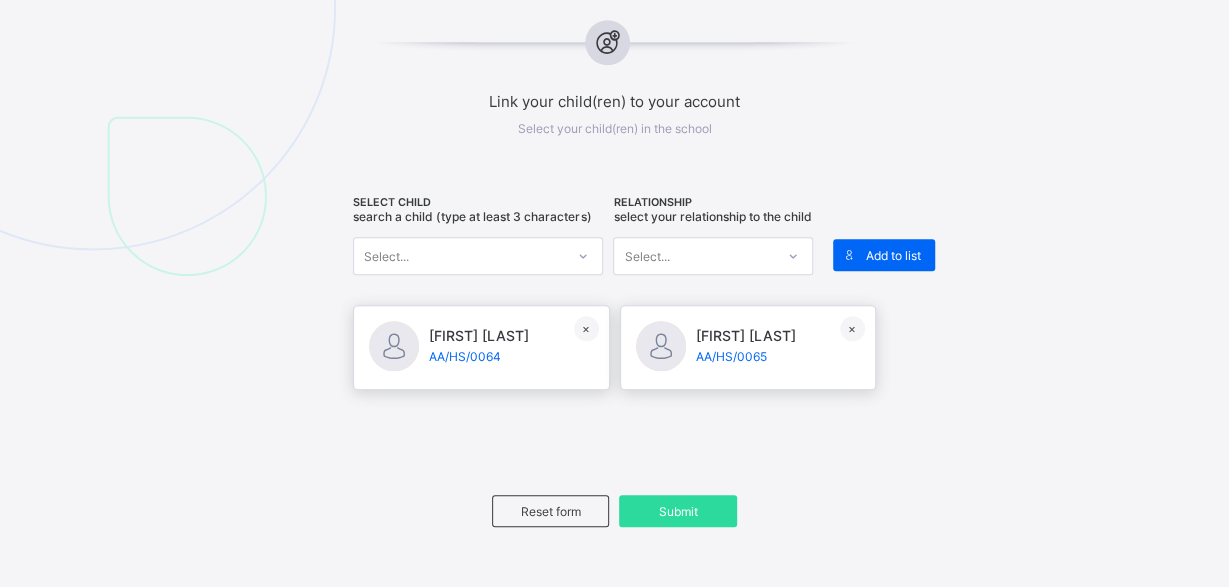 click 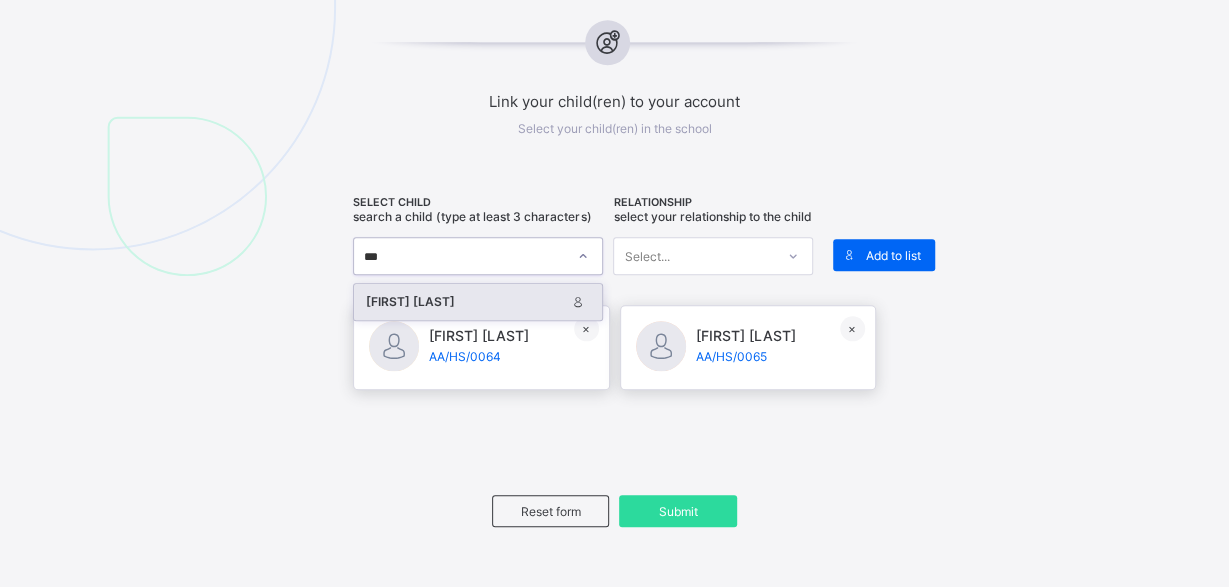 type on "****" 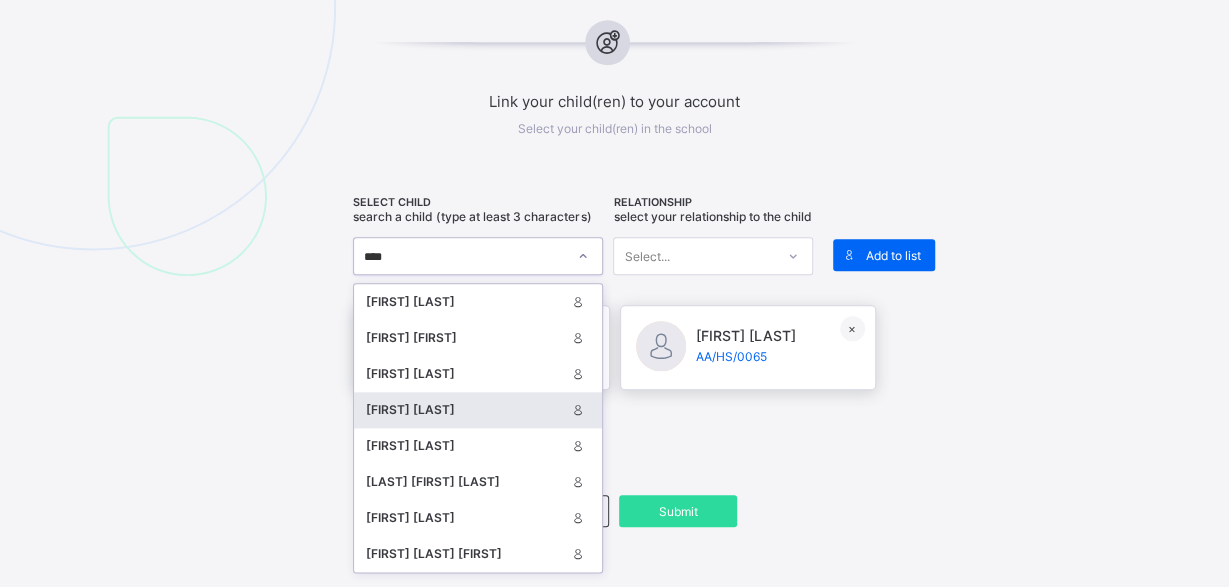click on "[FIRST] [LAST]" at bounding box center (465, 410) 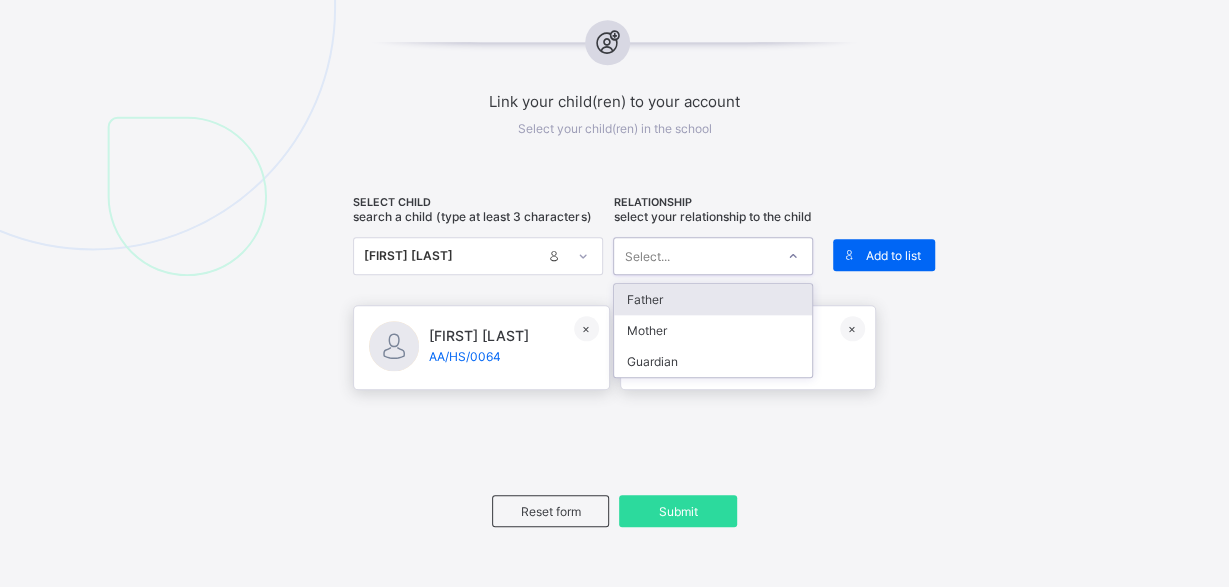 click 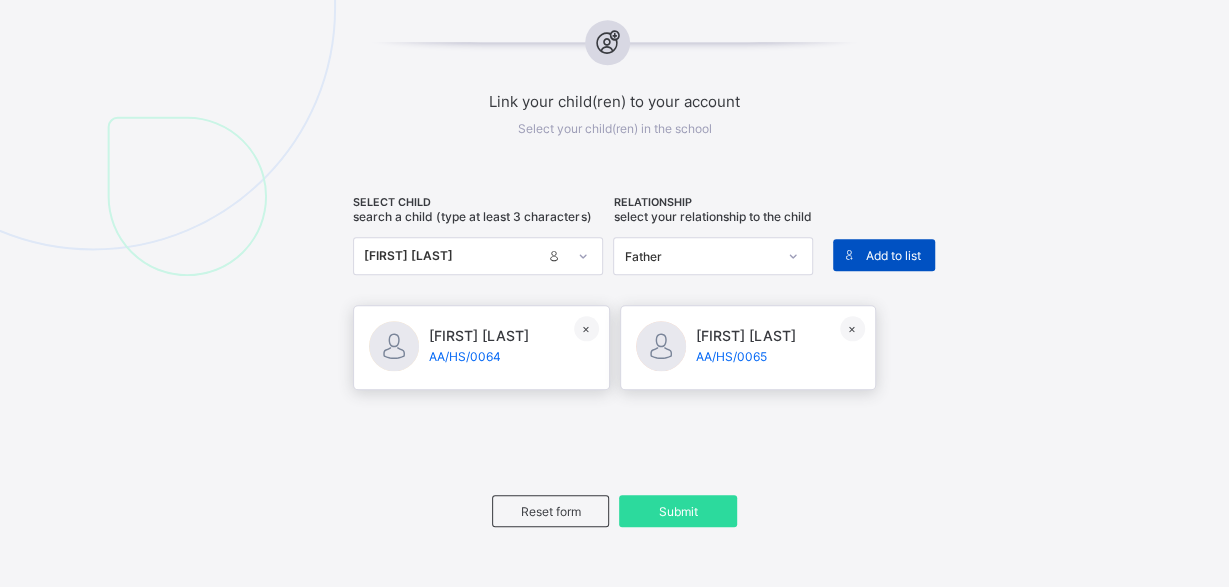 click on "Add to list" at bounding box center (892, 255) 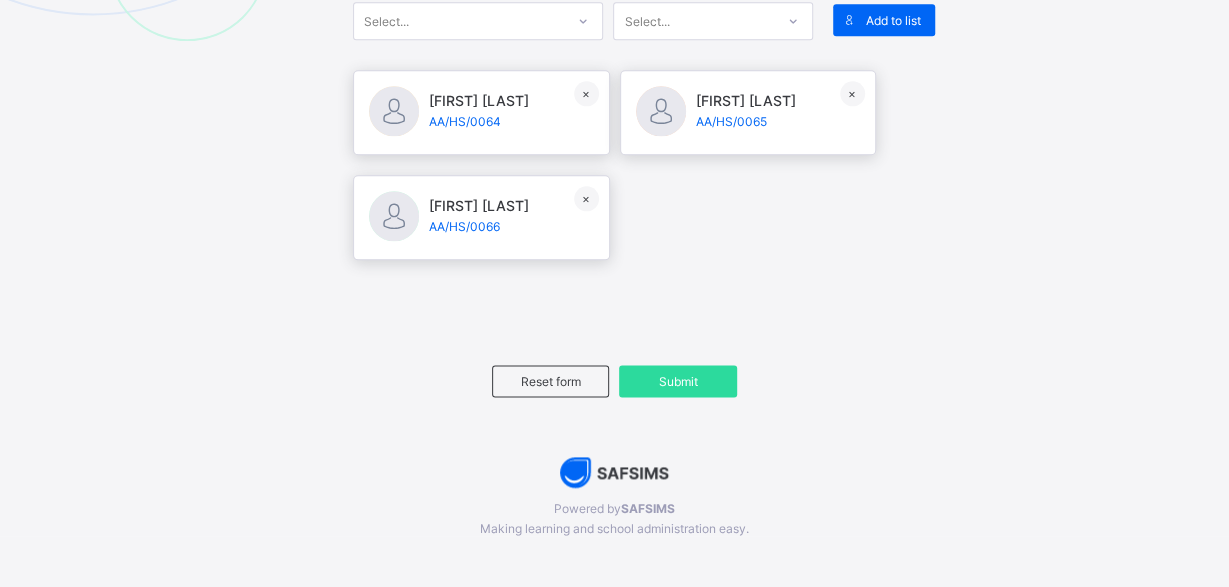scroll, scrollTop: 1078, scrollLeft: 0, axis: vertical 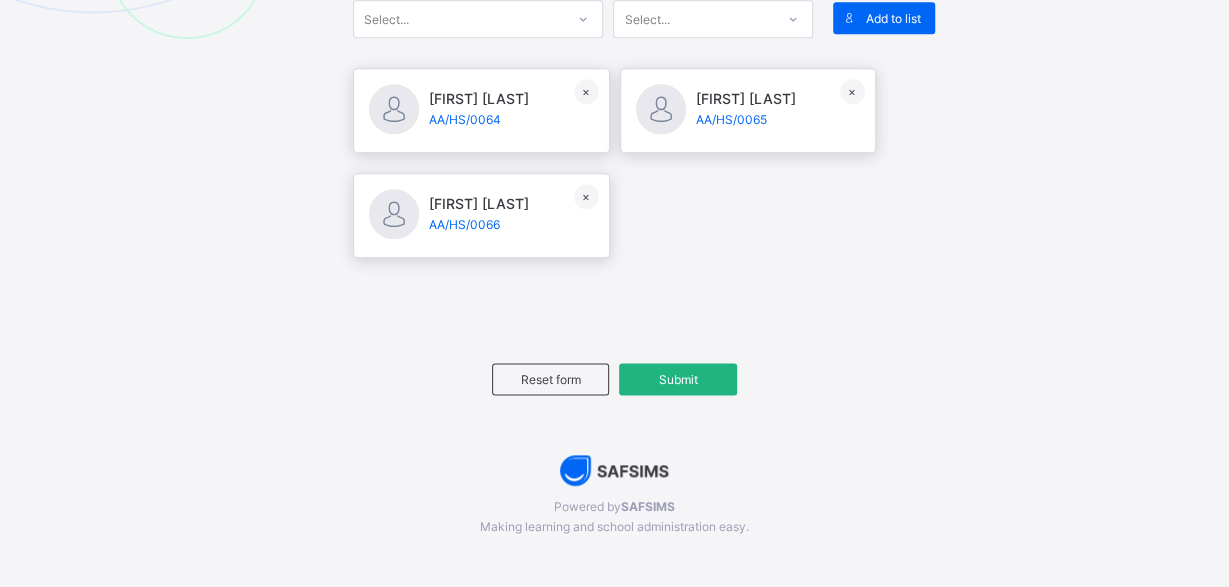 click on "Submit" at bounding box center [678, 379] 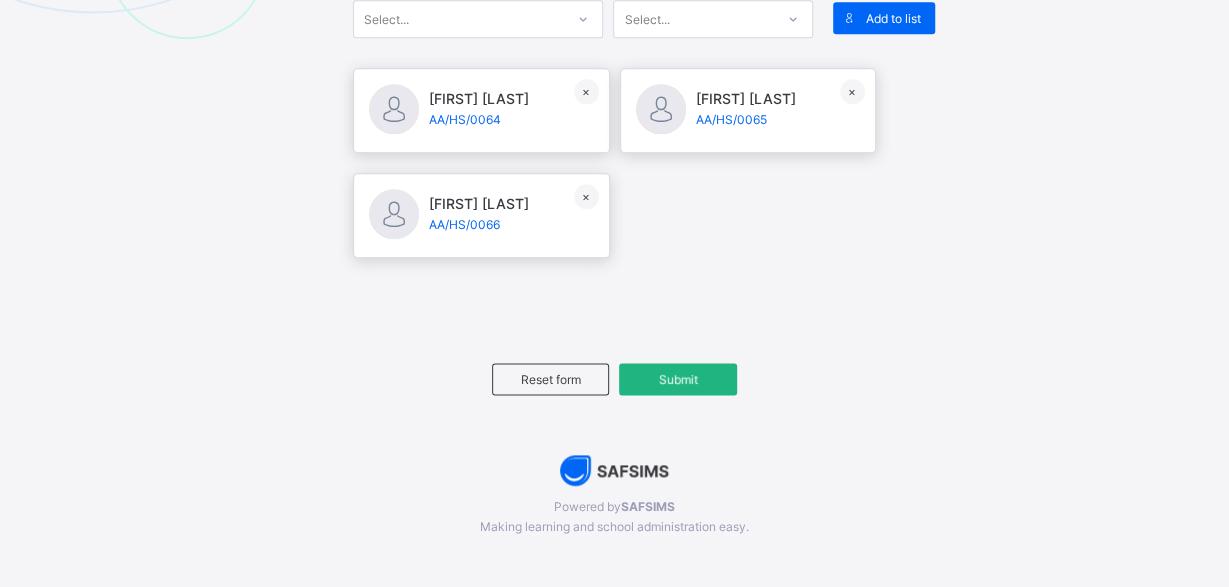 type 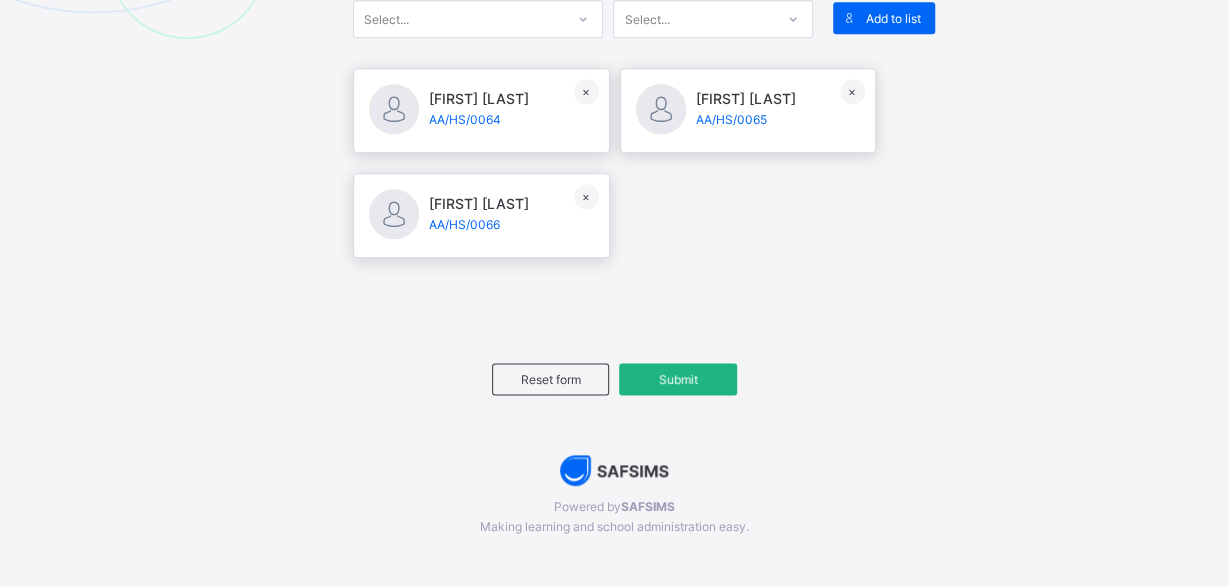 type 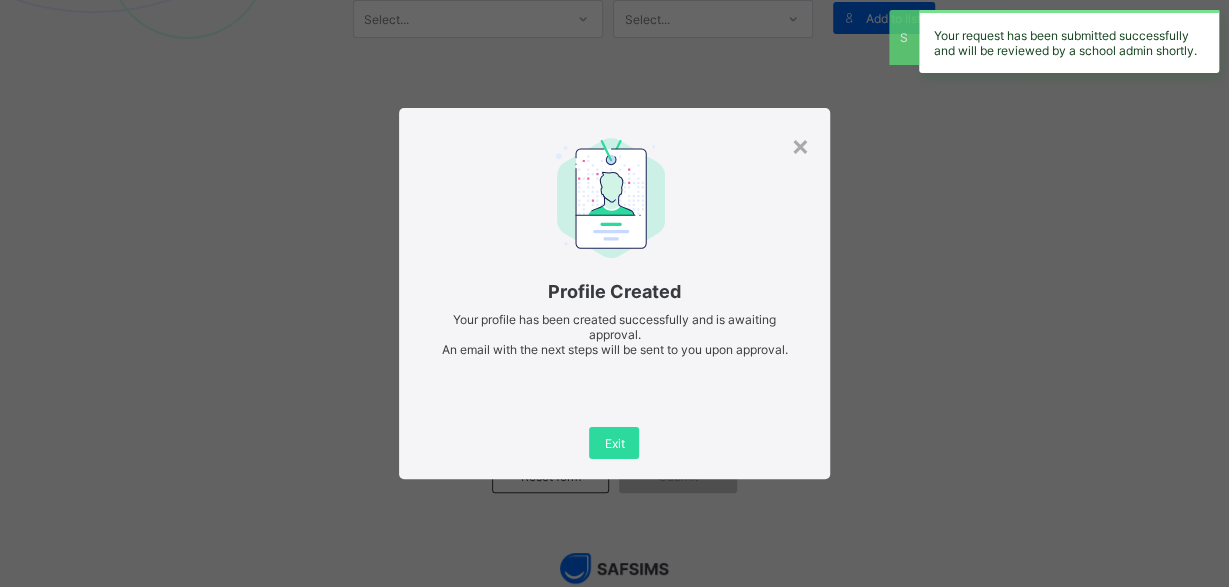 click on "Profile Created Your profile has been created successfully and is awaiting approval.   An email with the next steps will be sent to you upon approval." at bounding box center [614, 257] 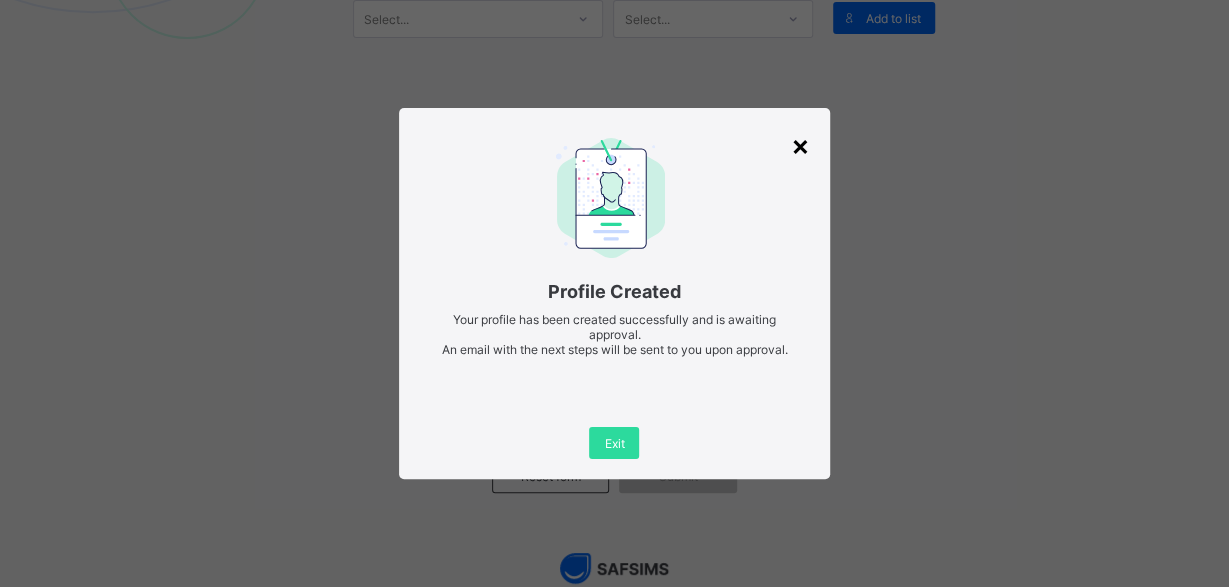click on "×" at bounding box center (800, 145) 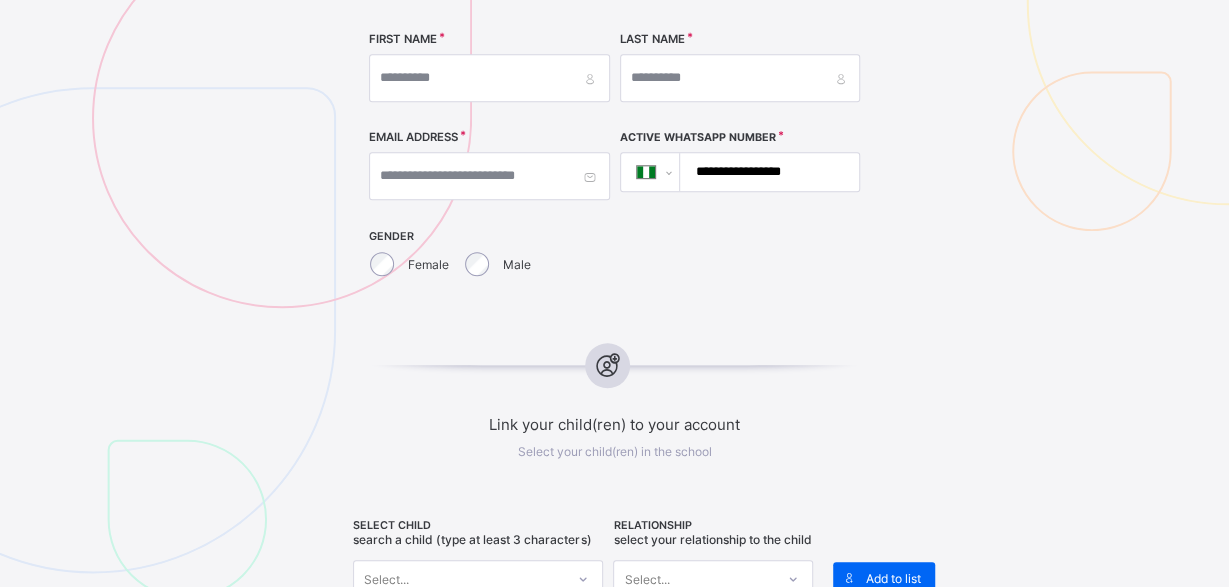 scroll, scrollTop: 516, scrollLeft: 0, axis: vertical 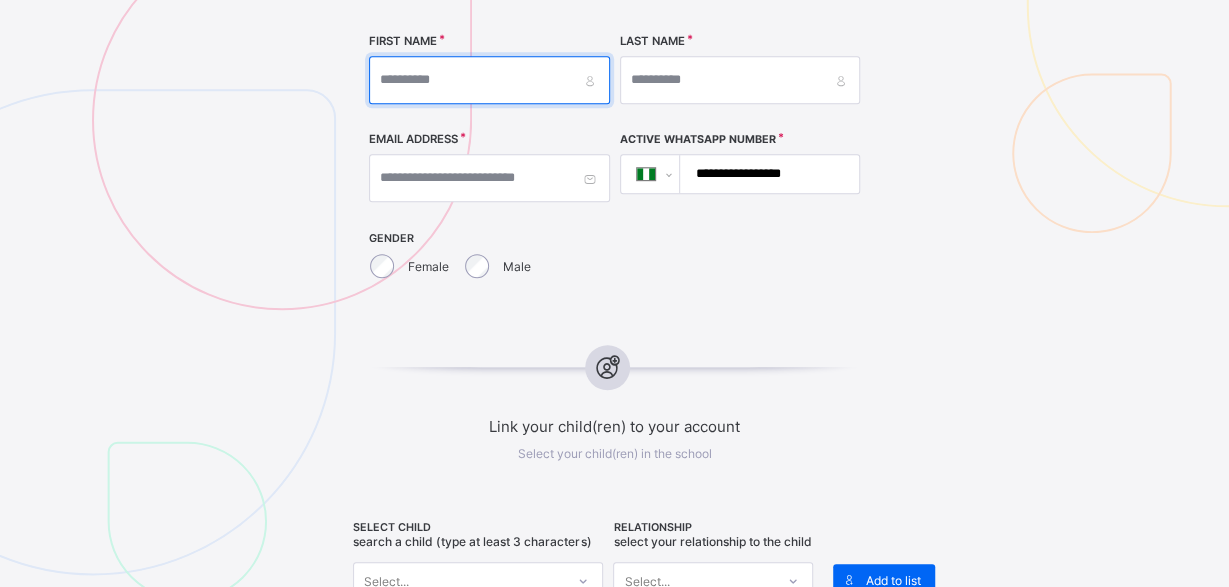 click at bounding box center [489, 80] 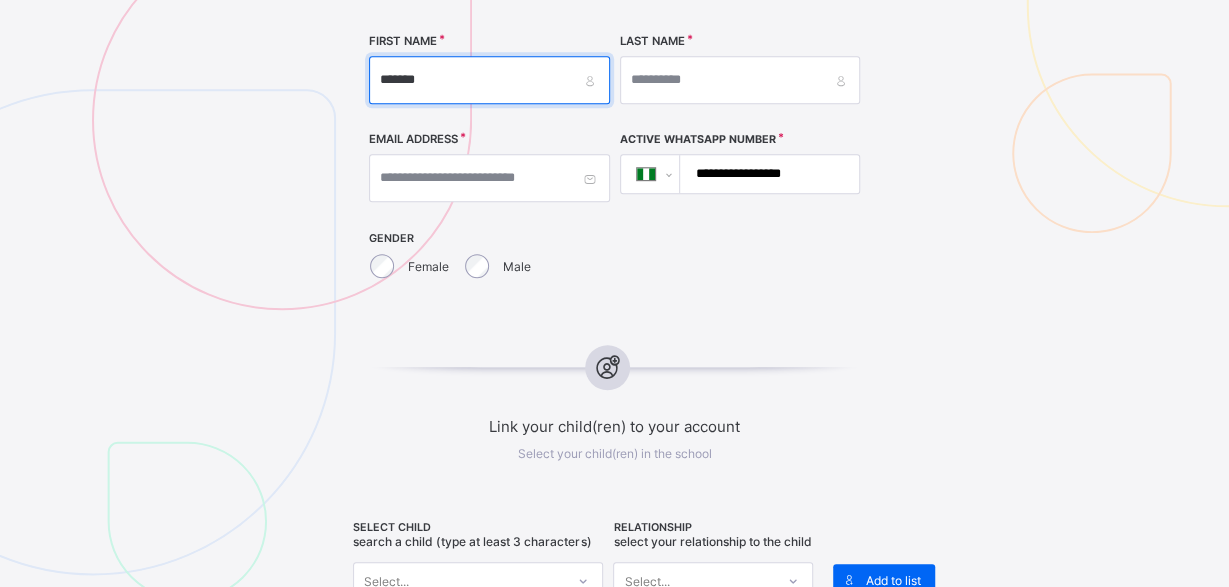 type on "*******" 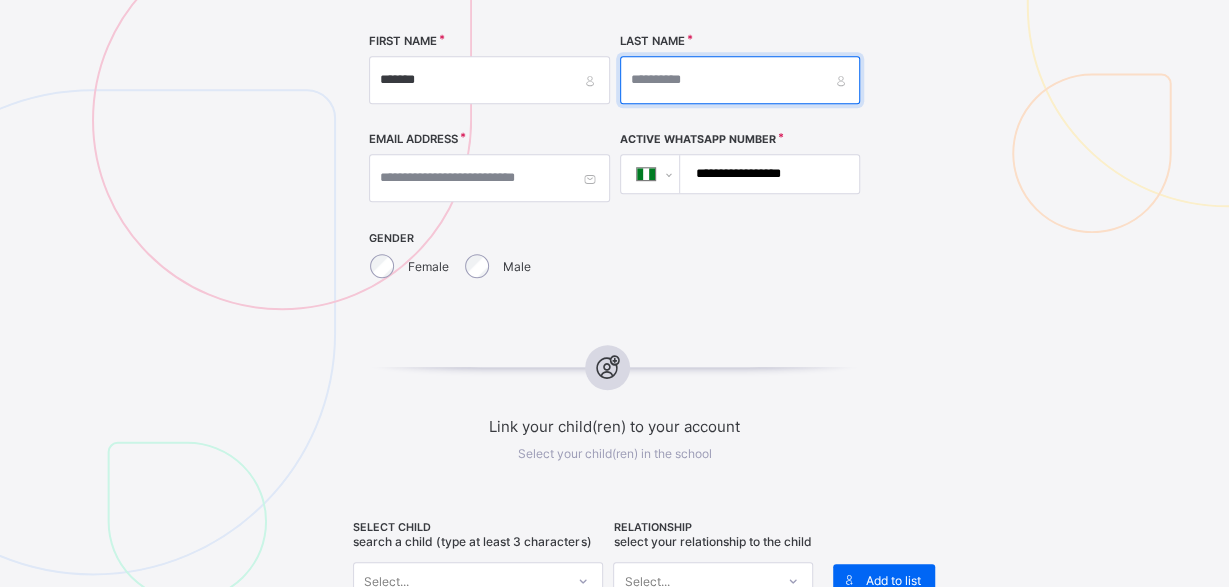 click at bounding box center [740, 80] 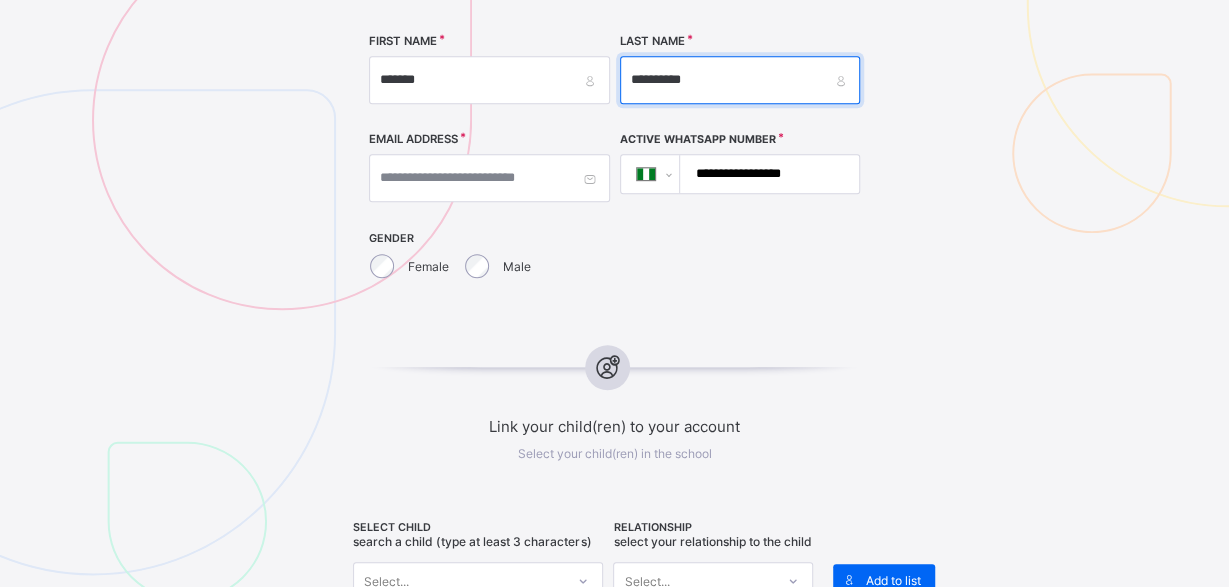 type on "**********" 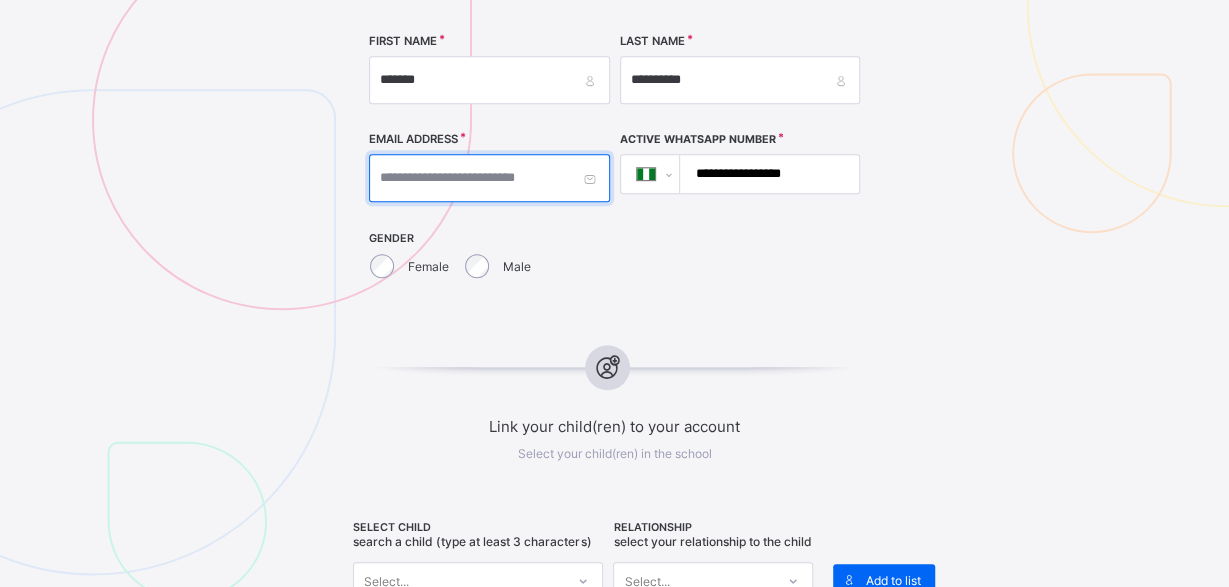 click at bounding box center [489, 178] 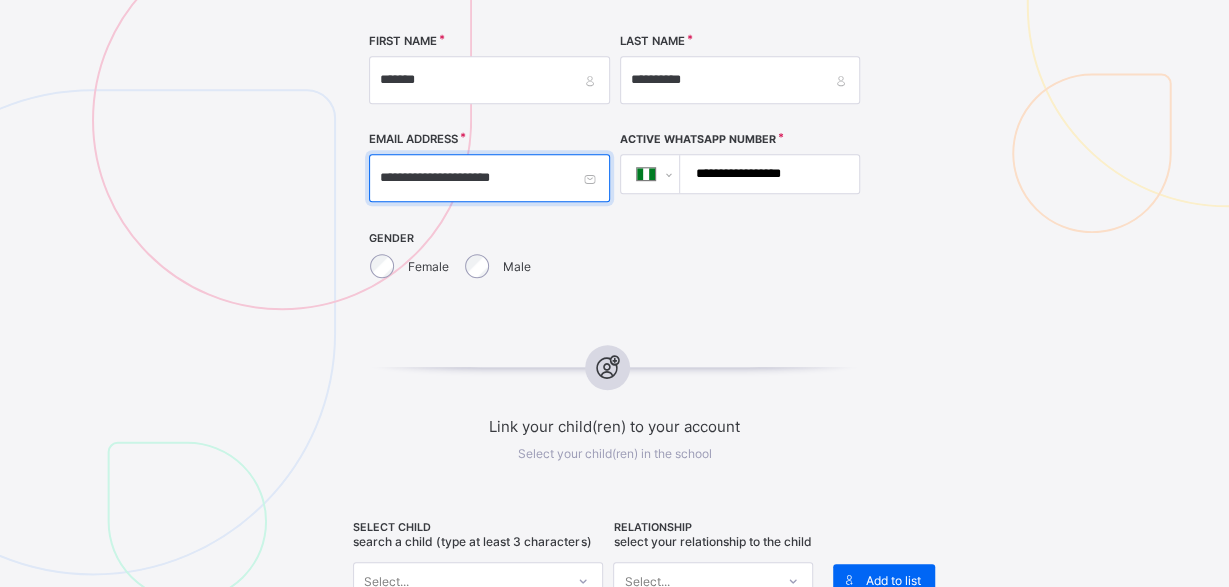 type on "**********" 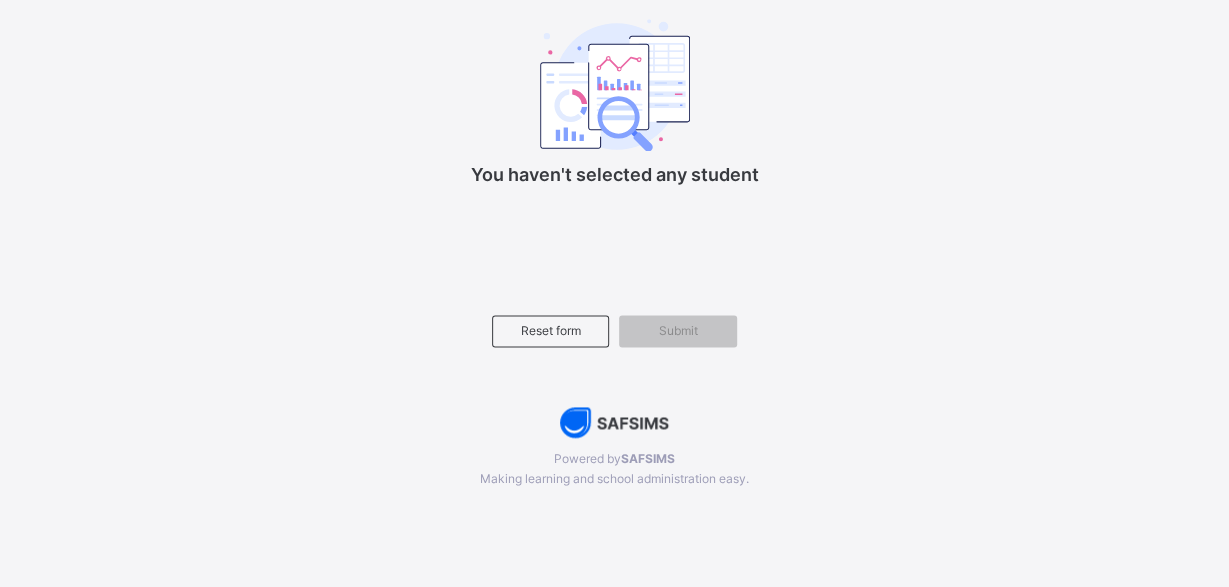 scroll, scrollTop: 1230, scrollLeft: 0, axis: vertical 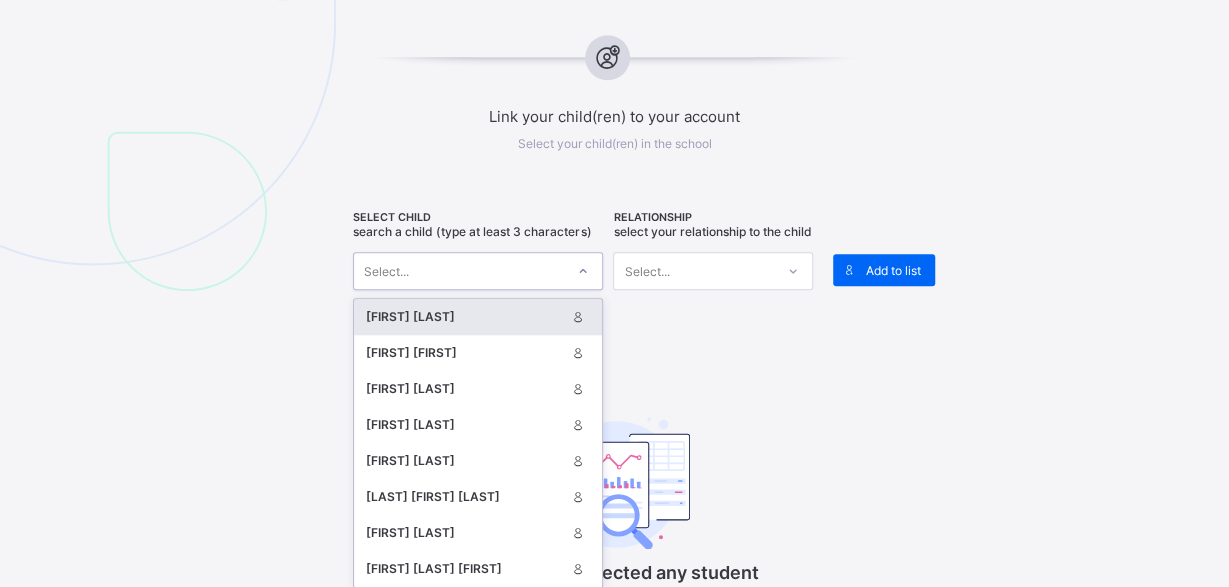 click on "option [object Object], selected.    option [object Object] focused, 1 of 8. 8 results available. Use Up and Down to choose options, press Enter to select the currently focused option, press Escape to exit the menu, press Tab to select the option and exit the menu. Select... [FIRST] [LAST]    [LAST] [FIRST]    [FIRST] [LAST]    [FIRST]  [LAST]    [FIRST] [LAST]   [LAST] [FIRST] [LAST]   [FIRST] [LAST]    [LAST] [FIRST] [FIRST]" at bounding box center [478, 271] 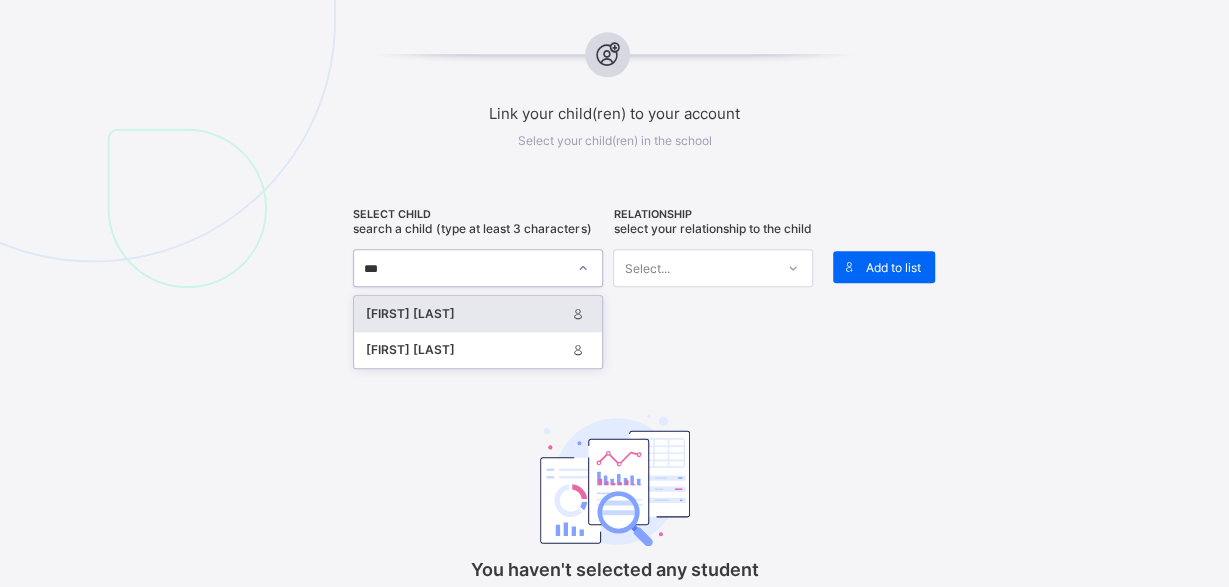 type on "****" 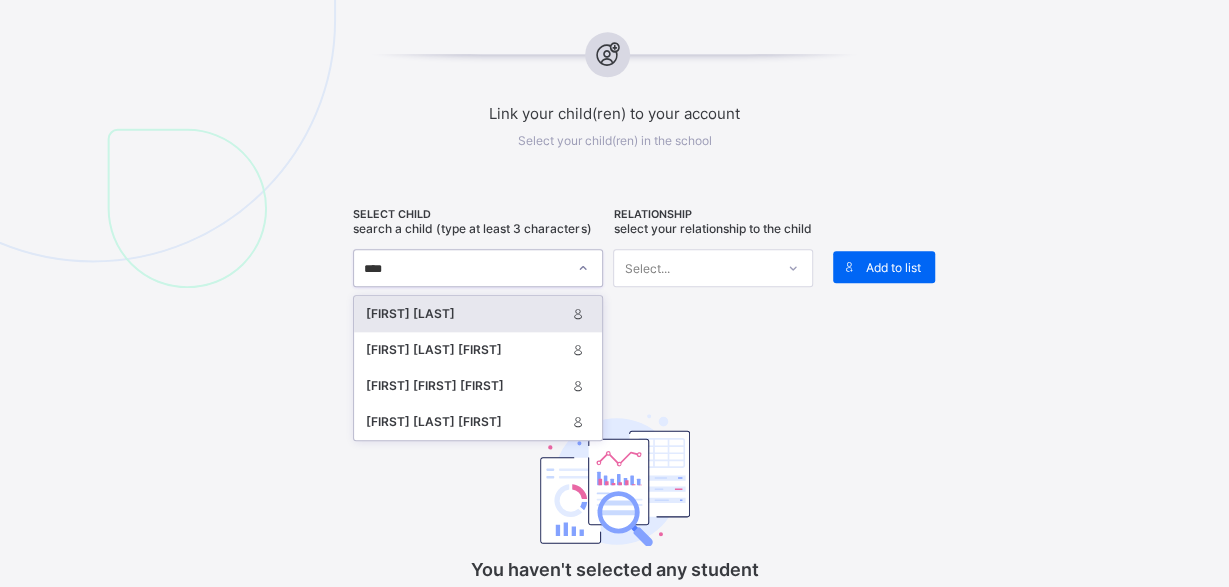 click on "[FIRST] [LAST]" at bounding box center (465, 314) 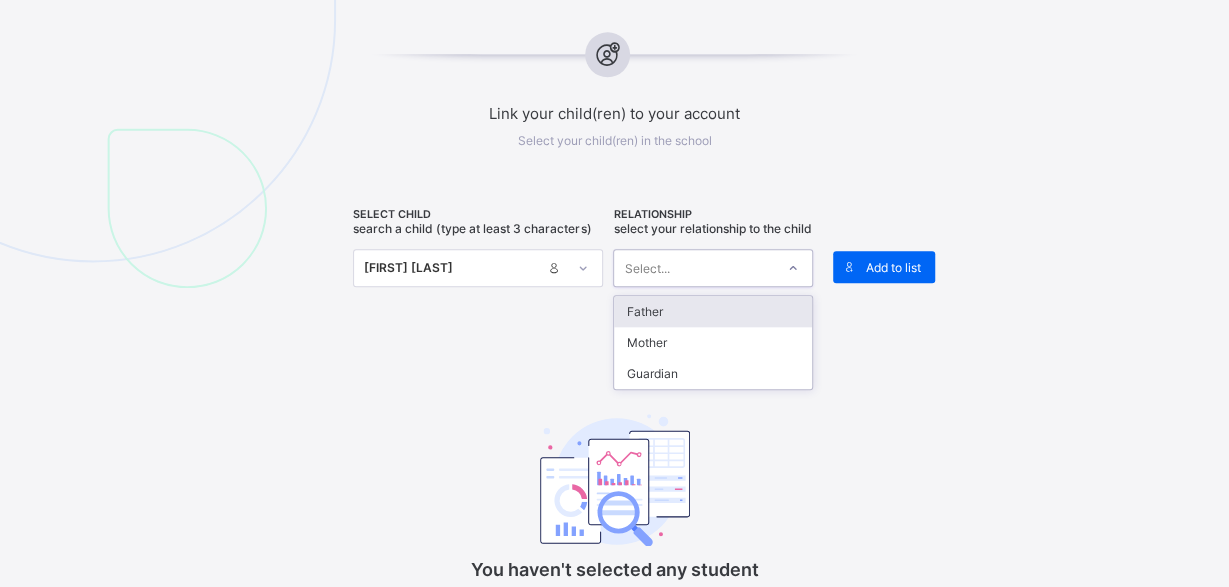 click at bounding box center (793, 268) 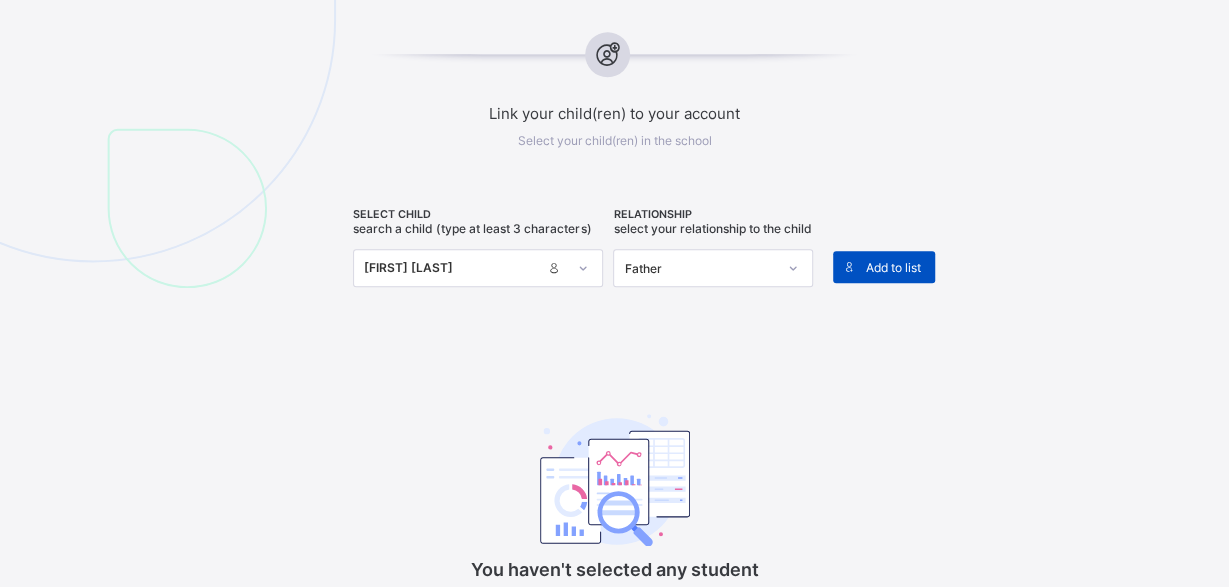 click on "Add to list" at bounding box center [884, 267] 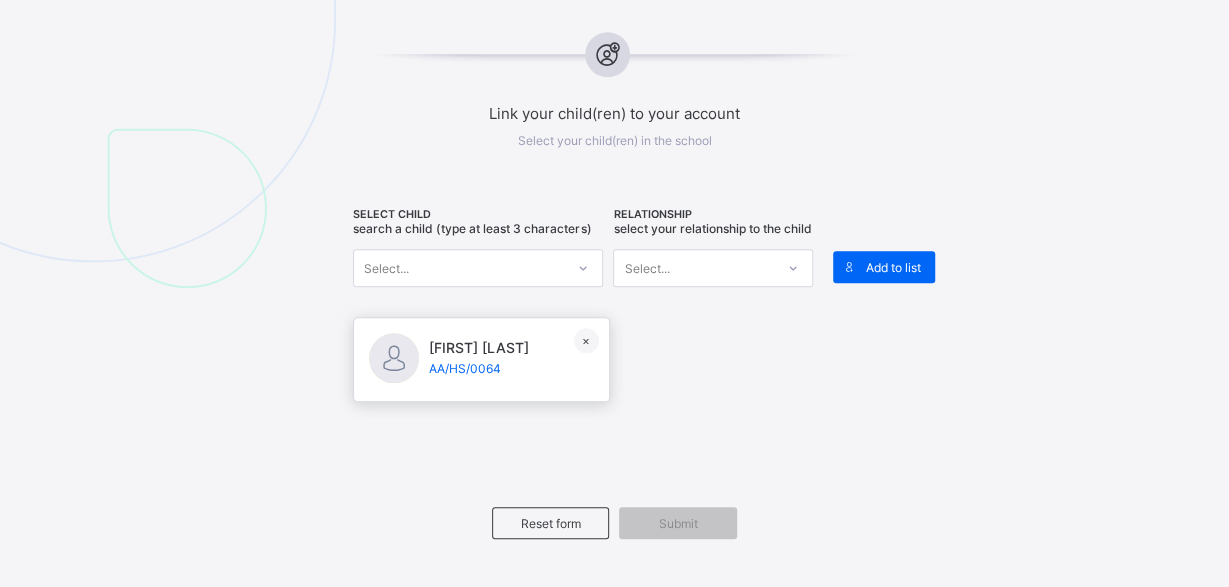 click on "Select..." at bounding box center (459, 268) 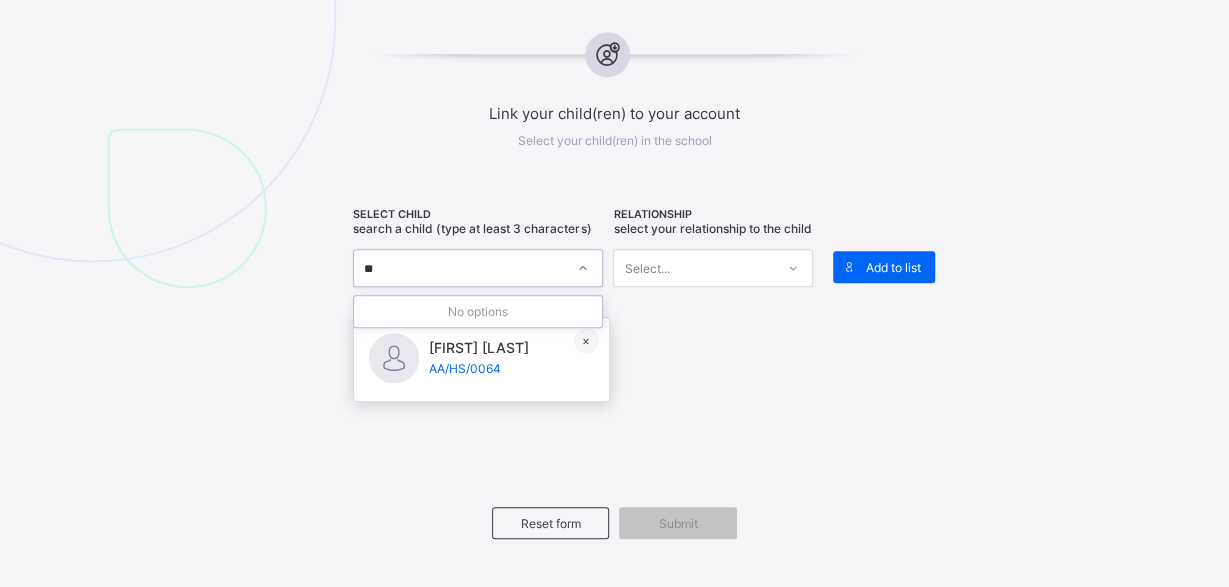 type on "***" 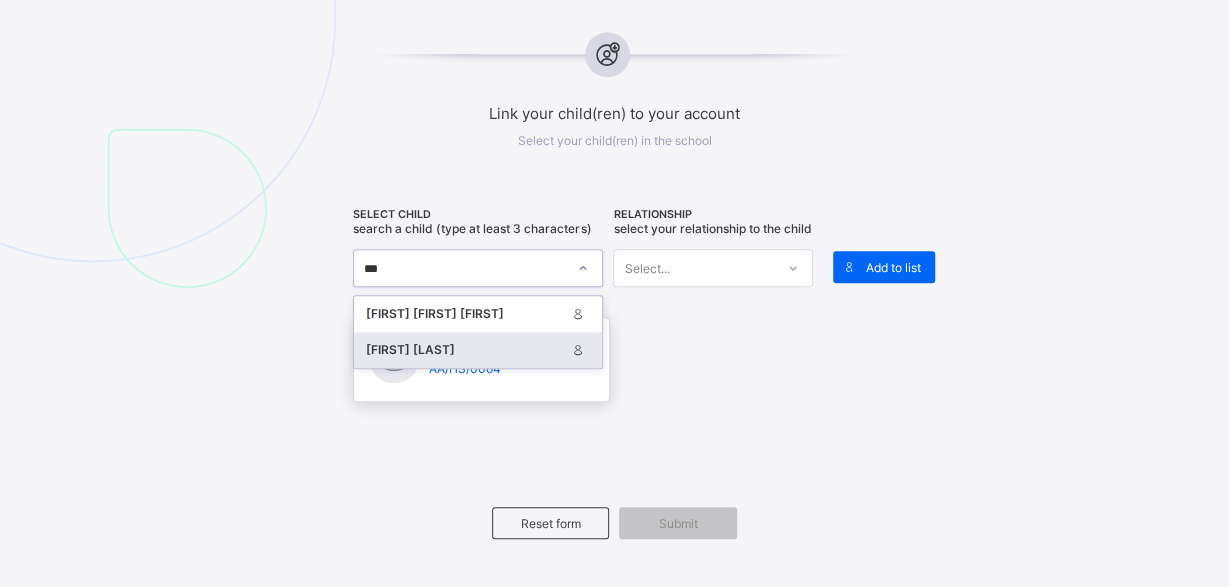 click on "[FIRST] [LAST]" at bounding box center [465, 350] 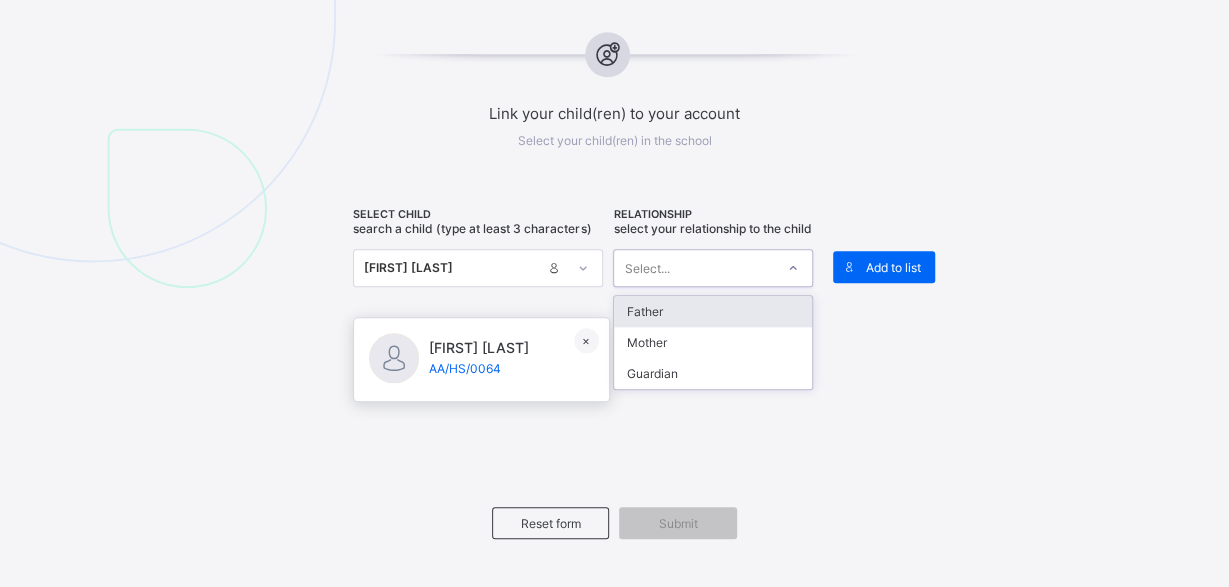 click at bounding box center [793, 268] 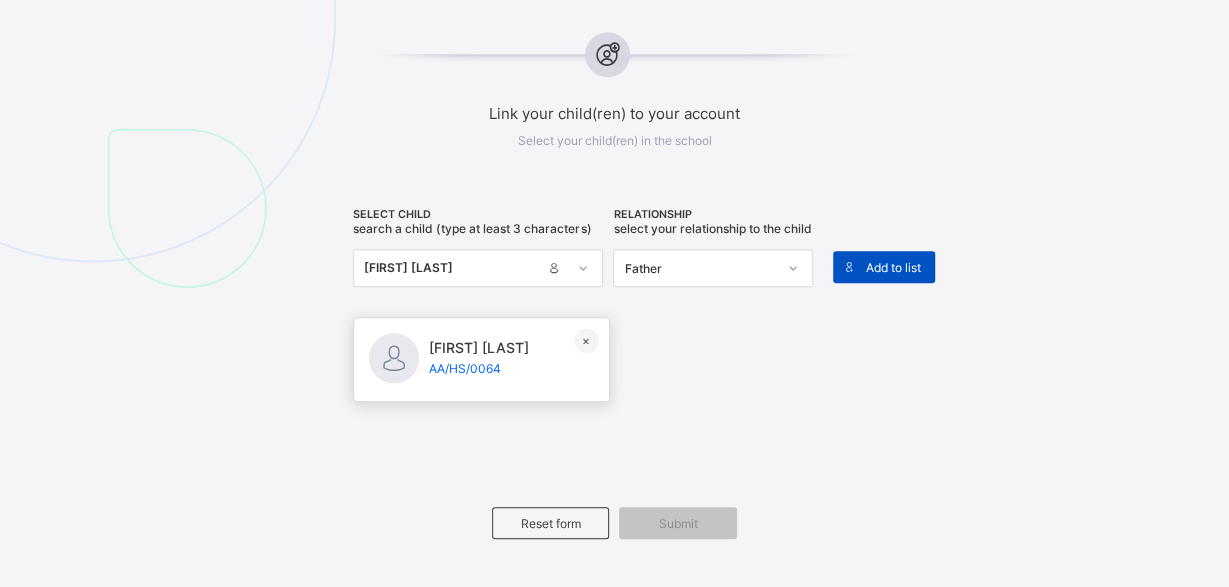click on "Add to list" at bounding box center (892, 267) 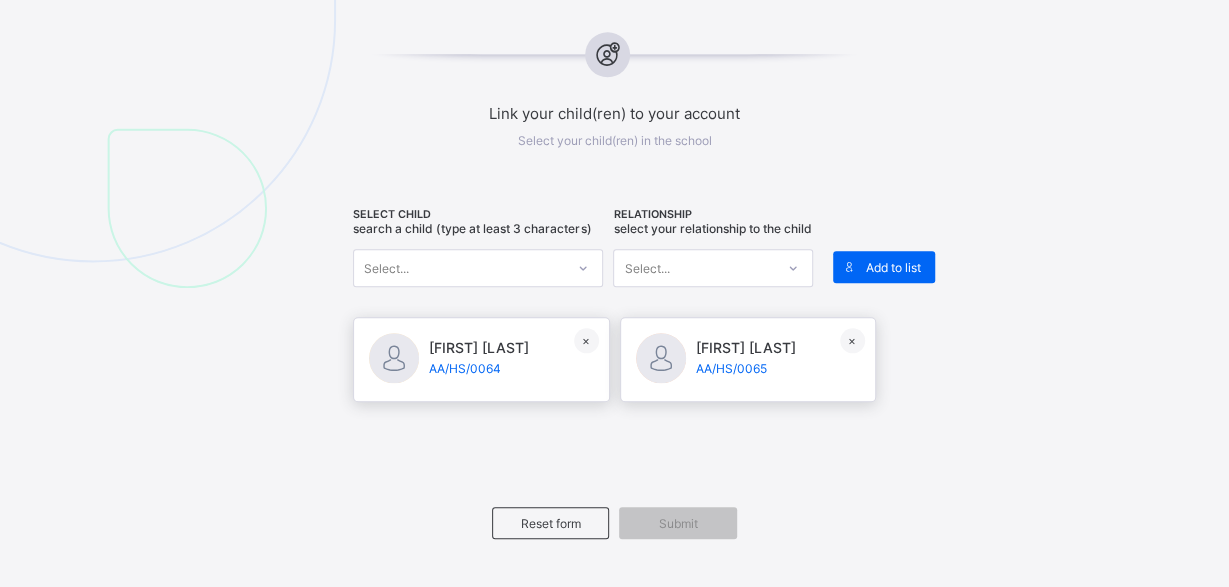 click on "Select..." at bounding box center [459, 268] 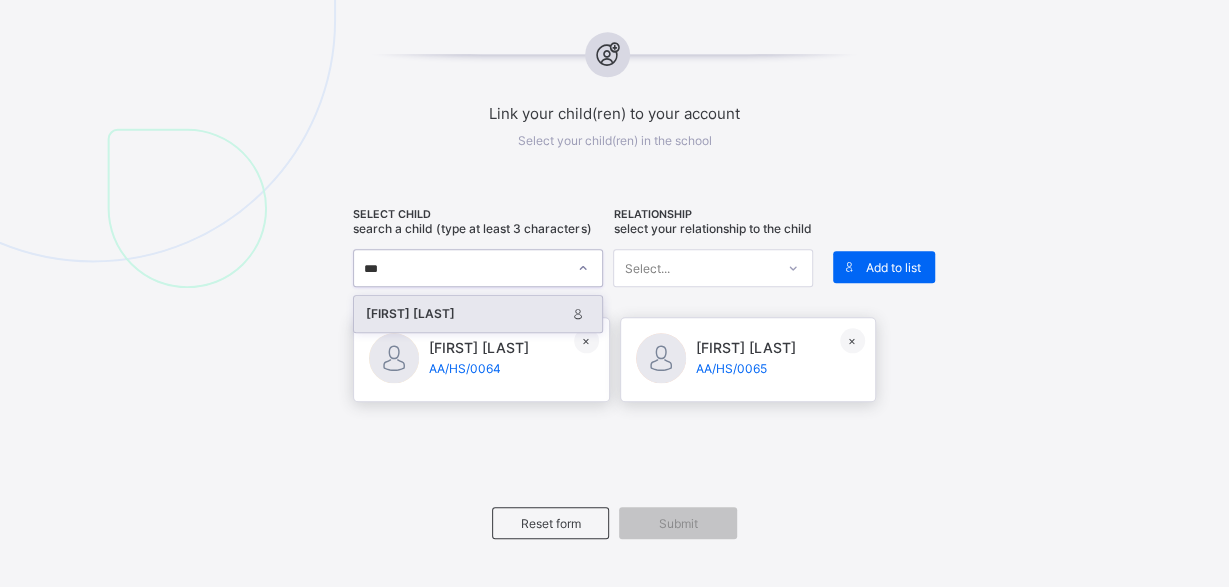 type on "****" 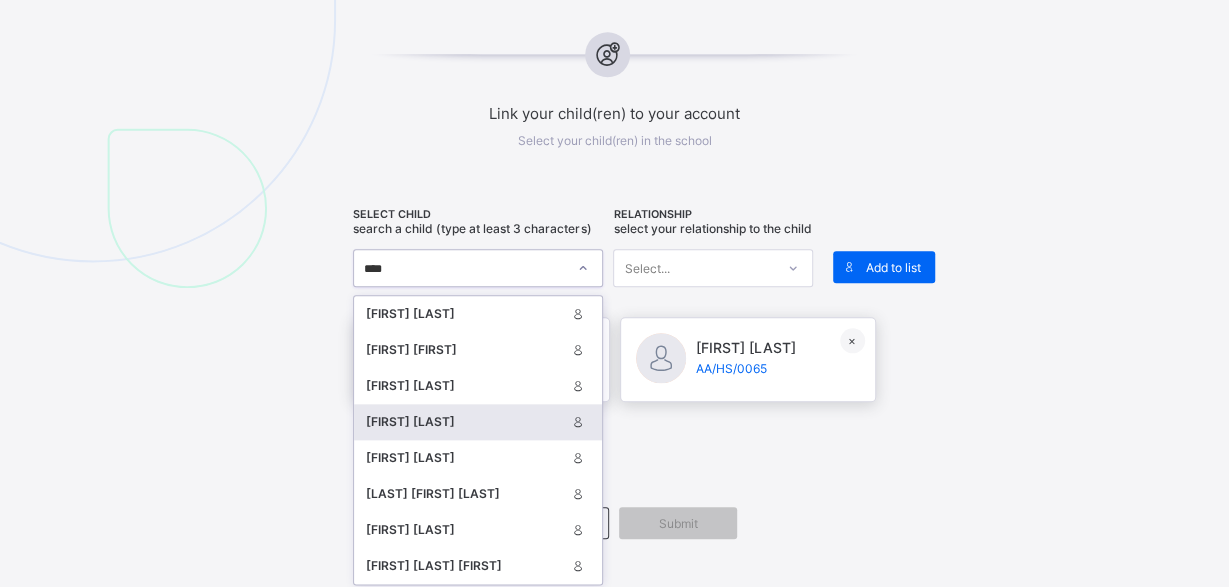 click on "[FIRST] [LAST]" at bounding box center (465, 422) 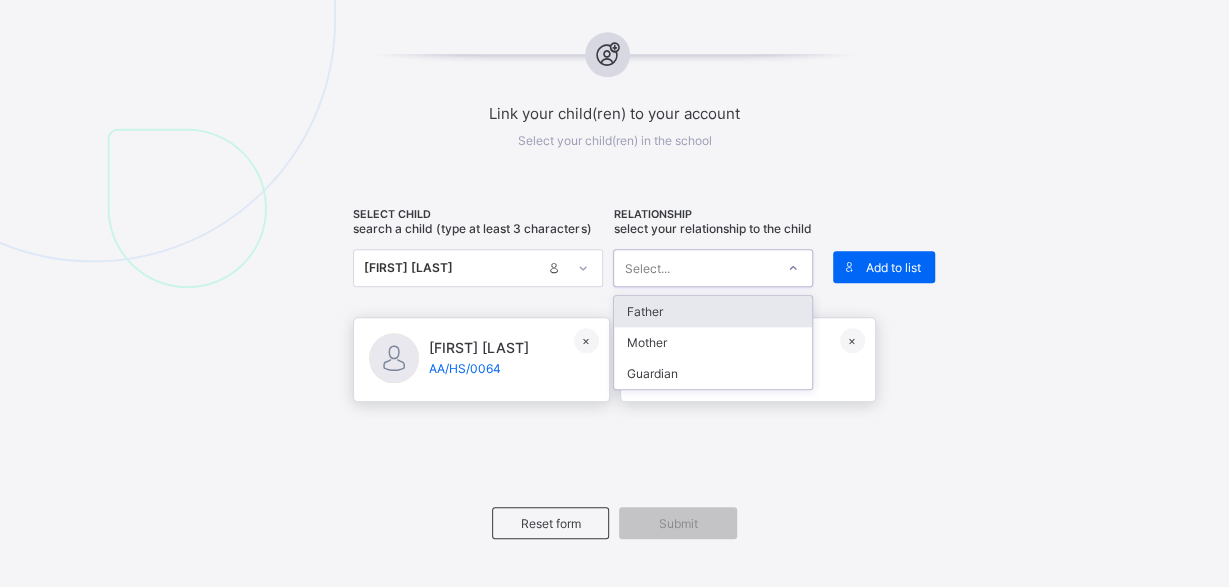 click 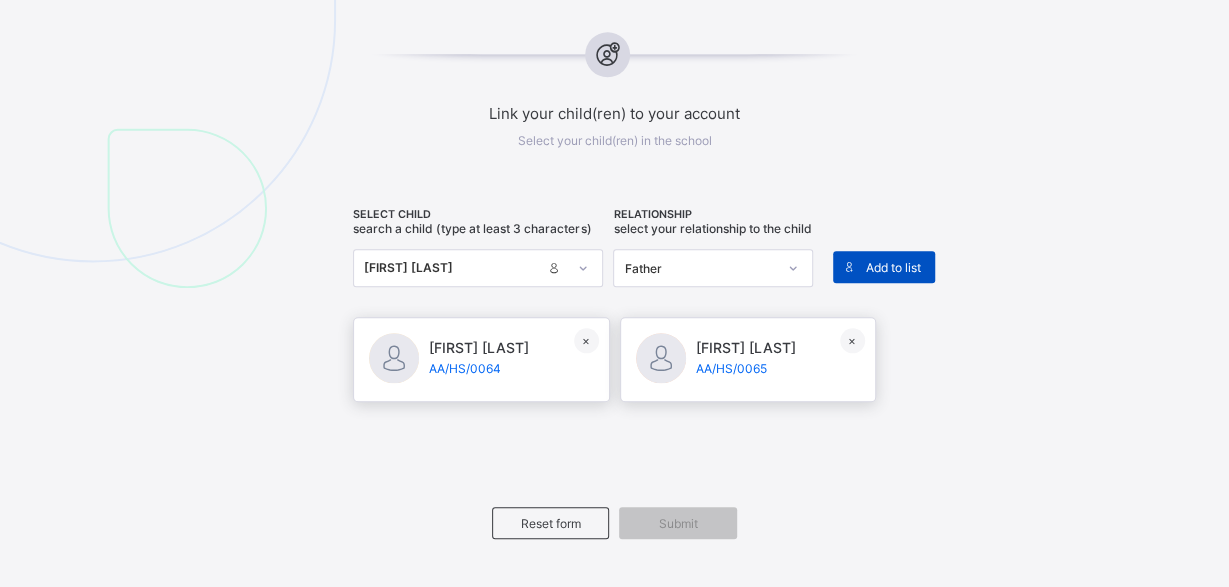 click on "Add to list" at bounding box center [892, 267] 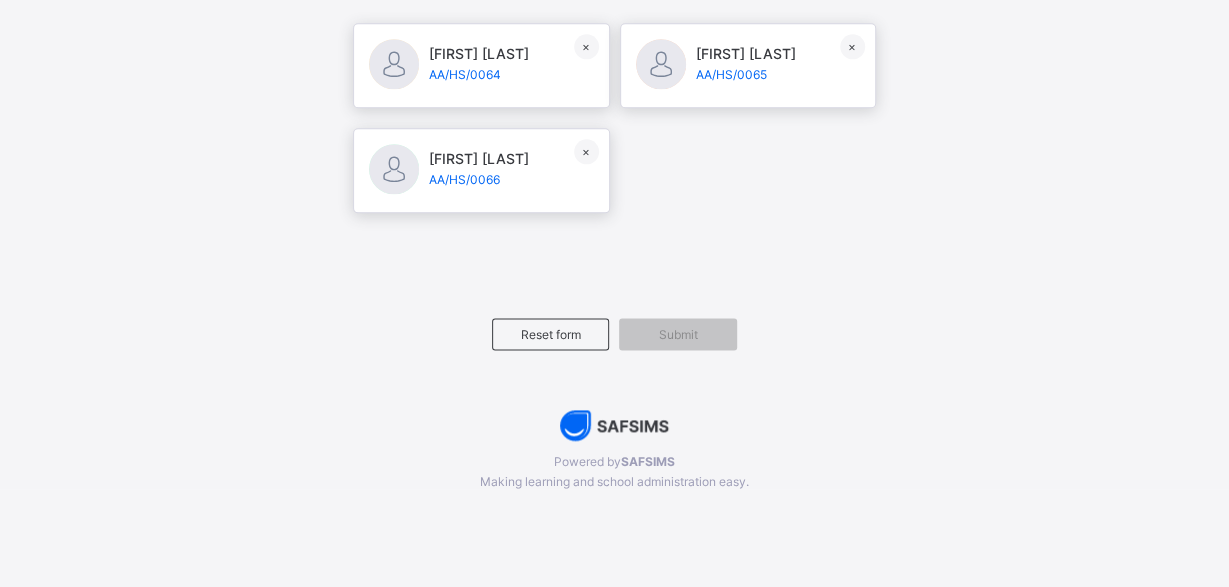scroll, scrollTop: 1129, scrollLeft: 0, axis: vertical 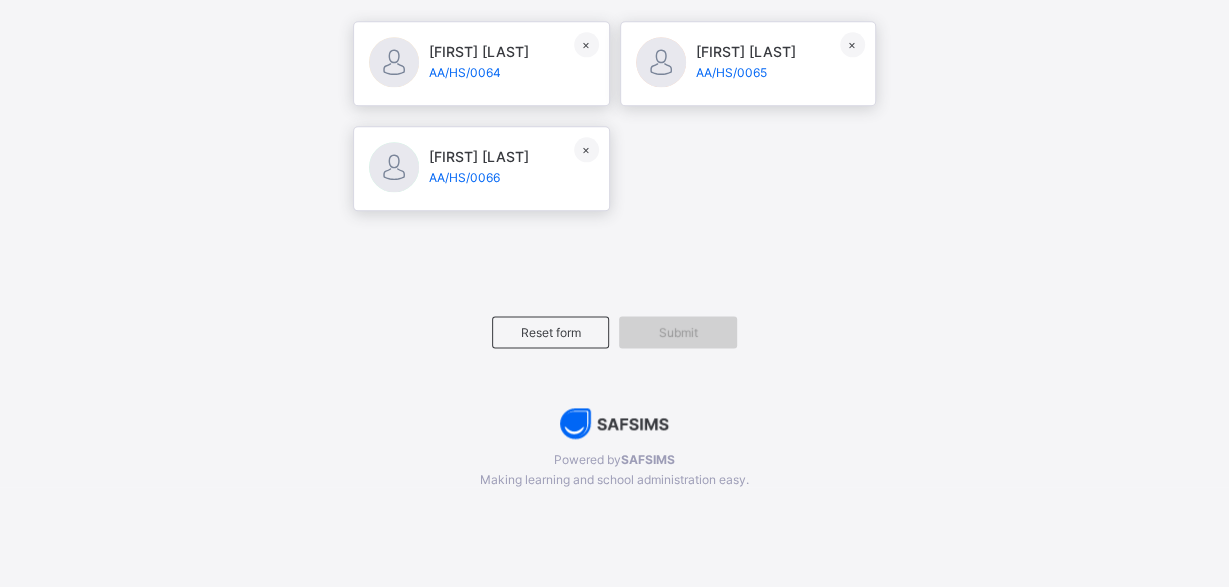 click on "Submit" at bounding box center (678, 332) 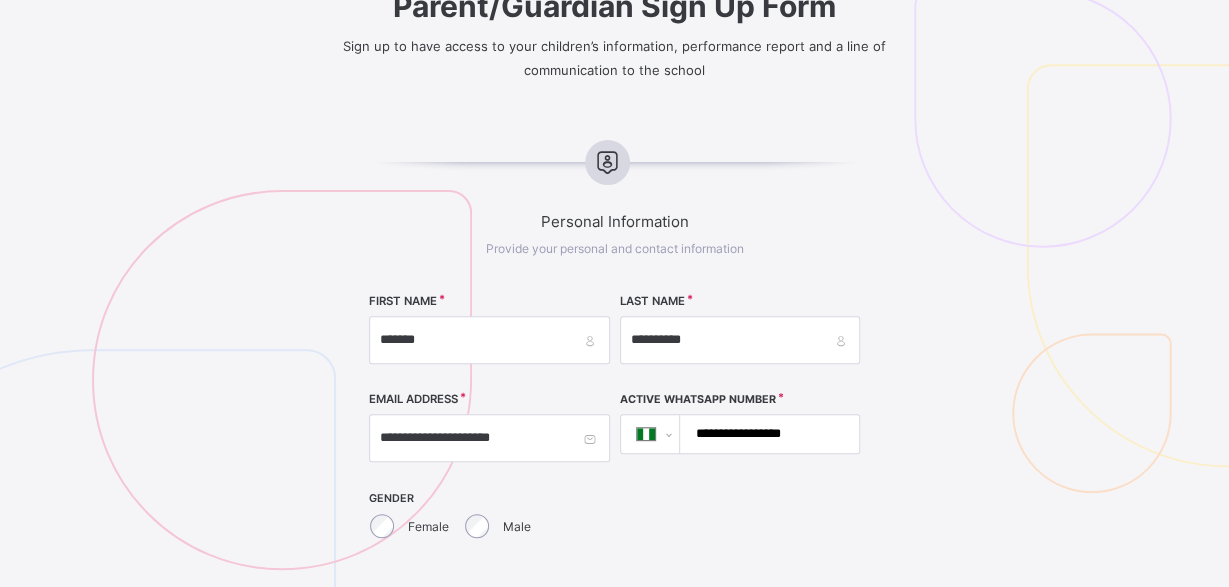 scroll, scrollTop: 248, scrollLeft: 0, axis: vertical 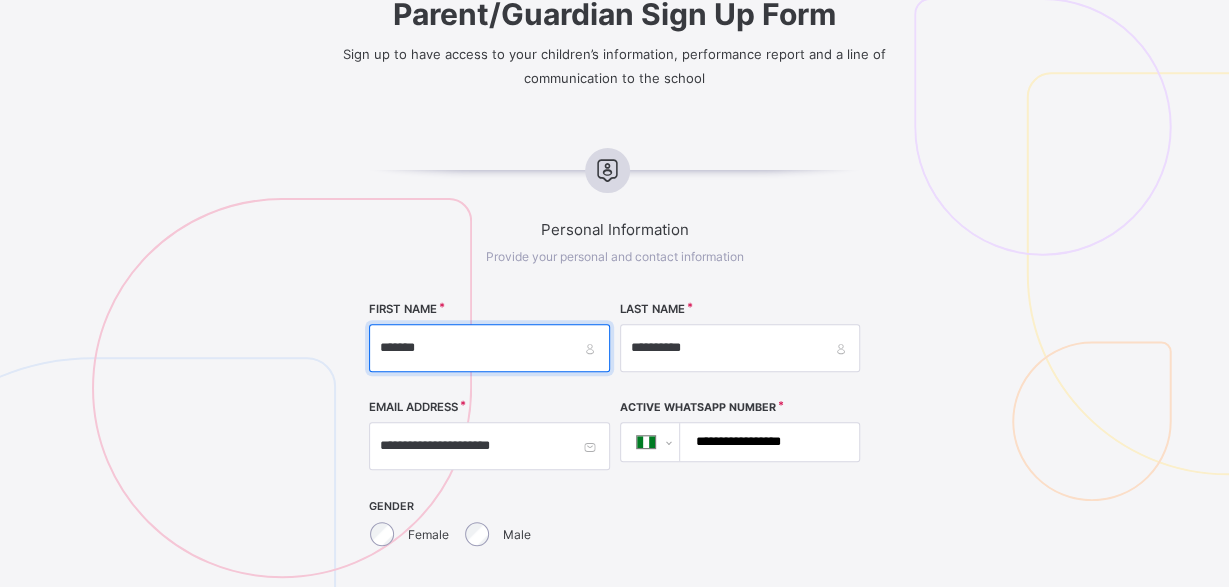 click on "*******" at bounding box center (489, 348) 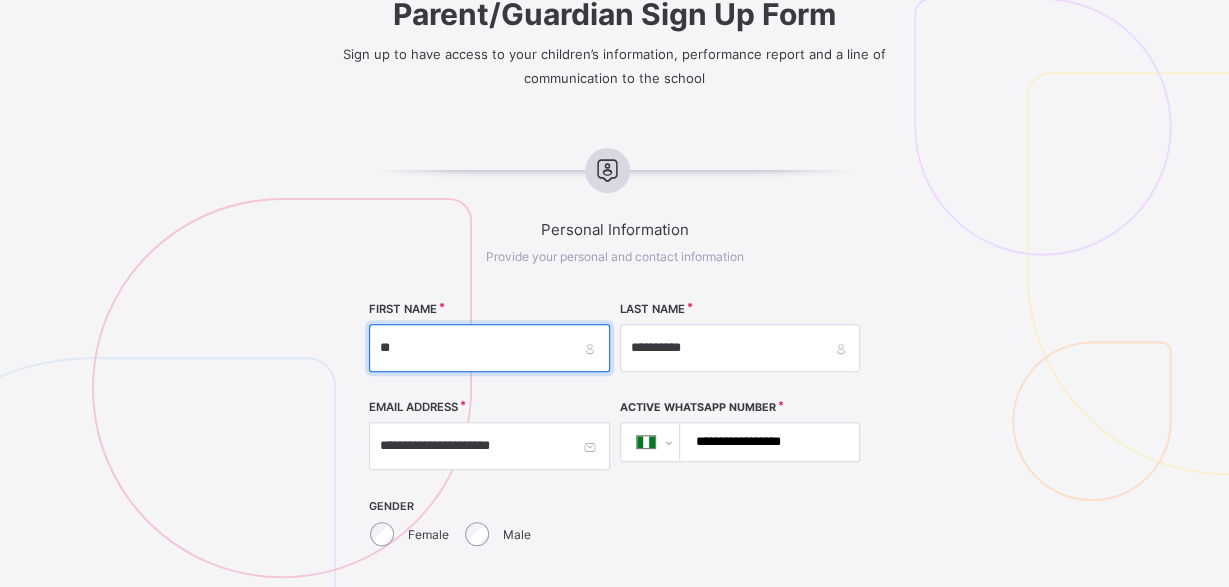 type on "*" 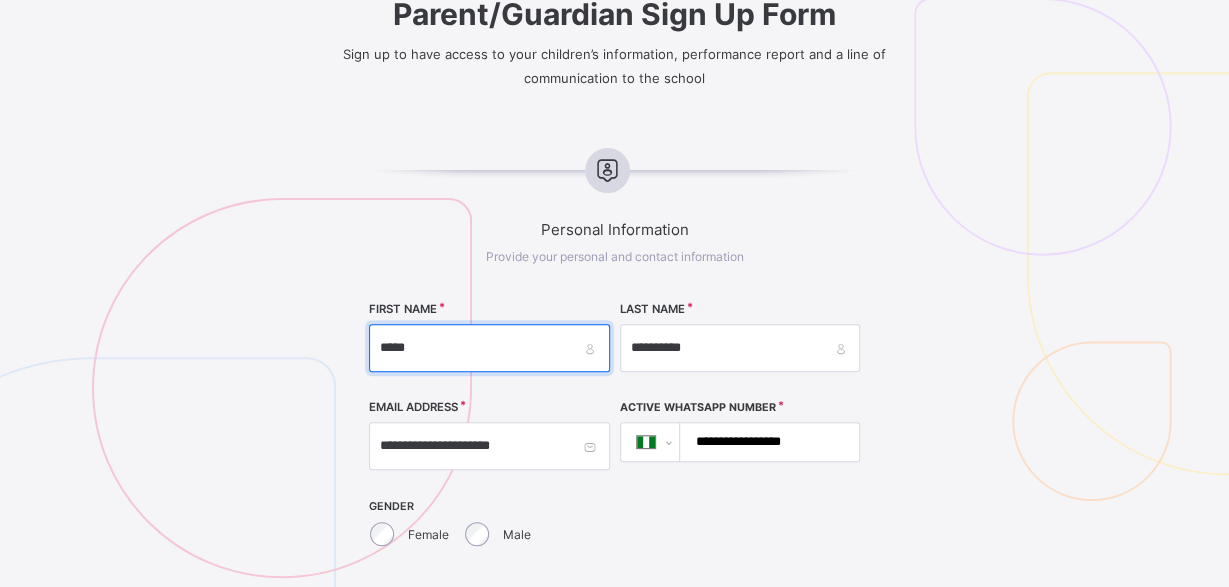 type on "*****" 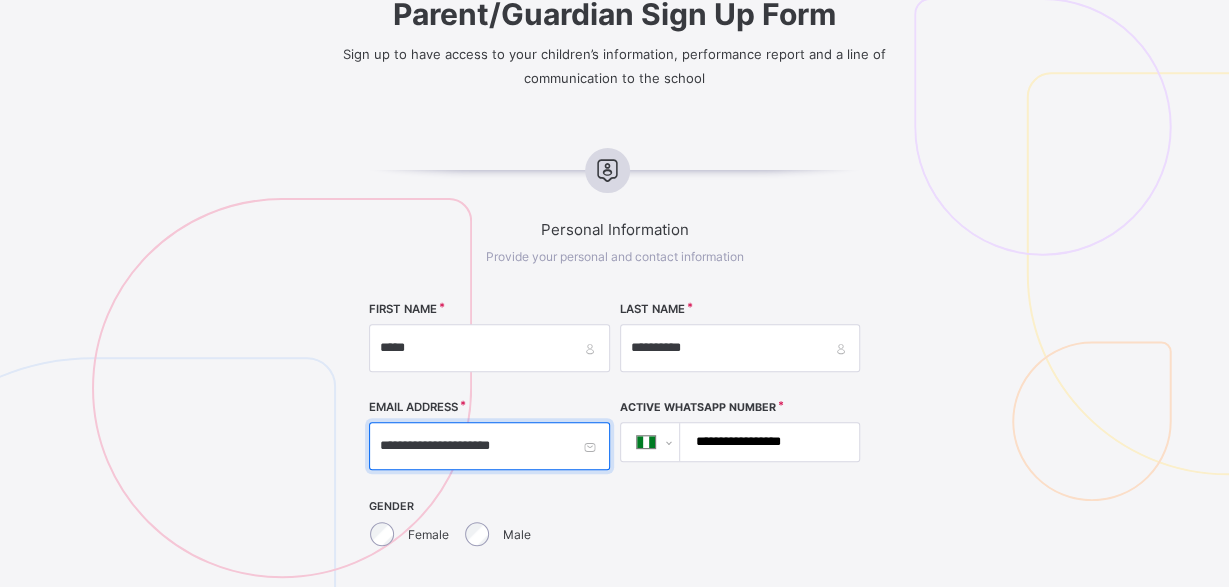 click on "**********" at bounding box center [489, 446] 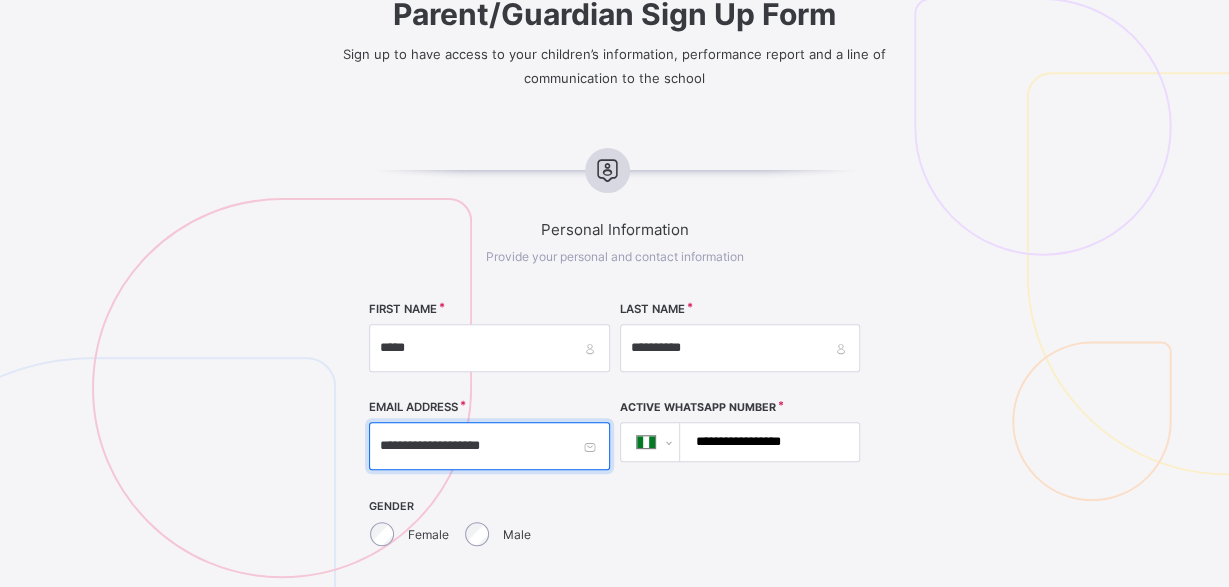 type on "**********" 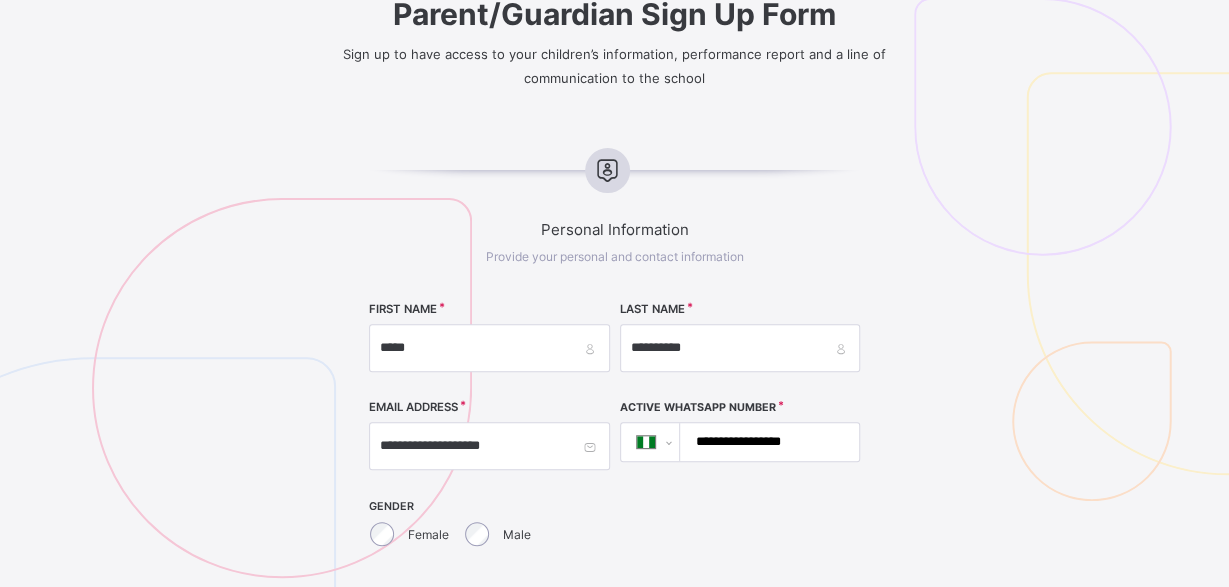 click on "**********" at bounding box center (765, 442) 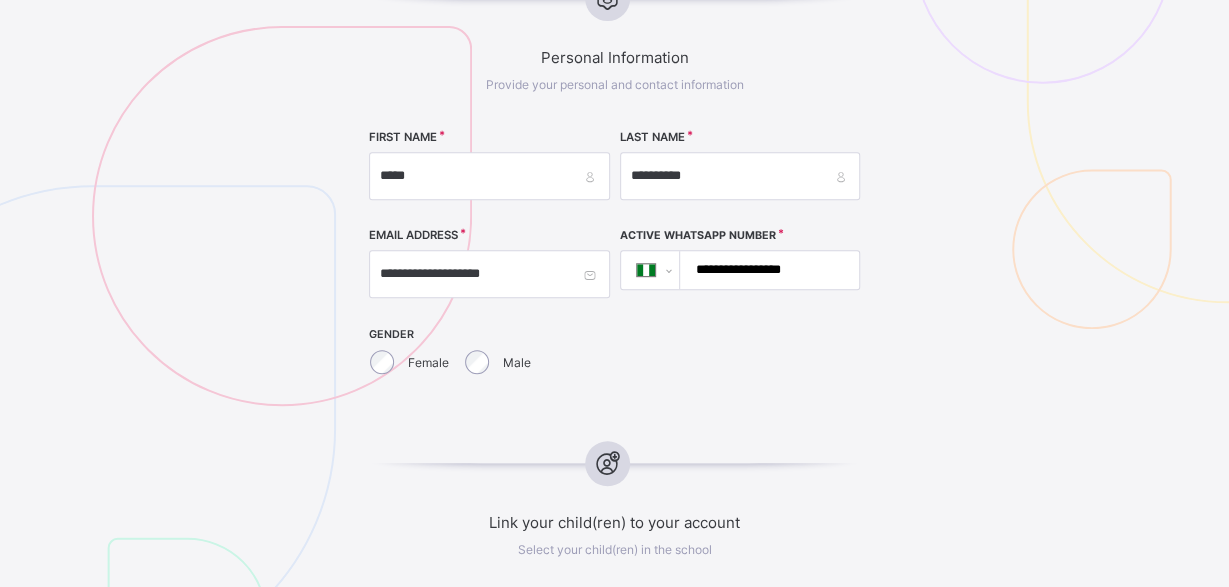 scroll, scrollTop: 456, scrollLeft: 0, axis: vertical 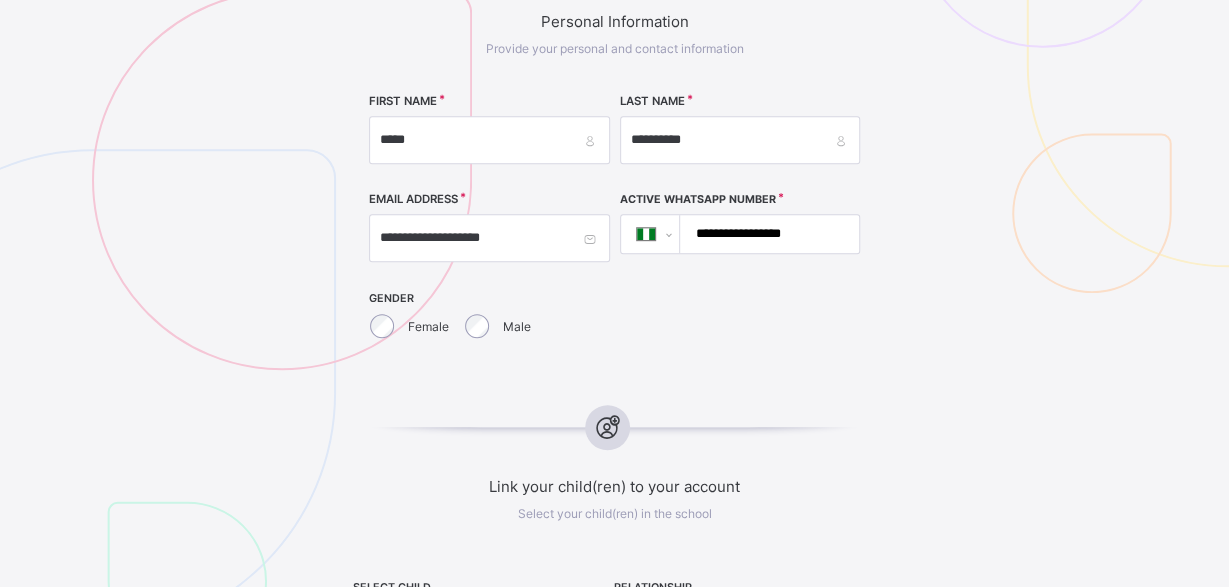 type on "**********" 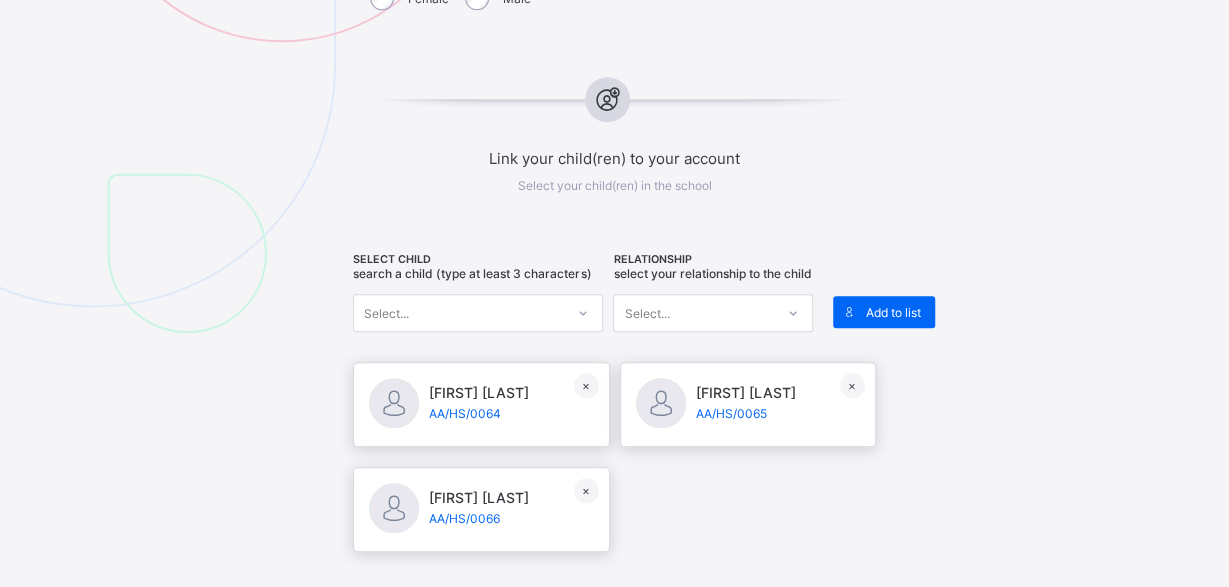 scroll, scrollTop: 820, scrollLeft: 0, axis: vertical 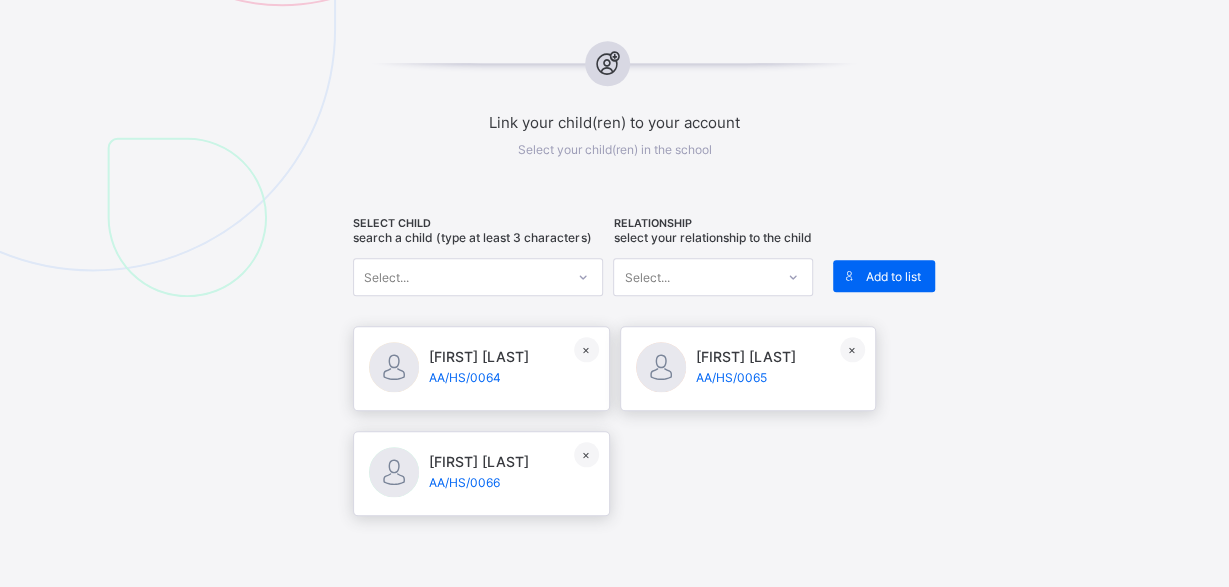 click on "×" at bounding box center (586, 349) 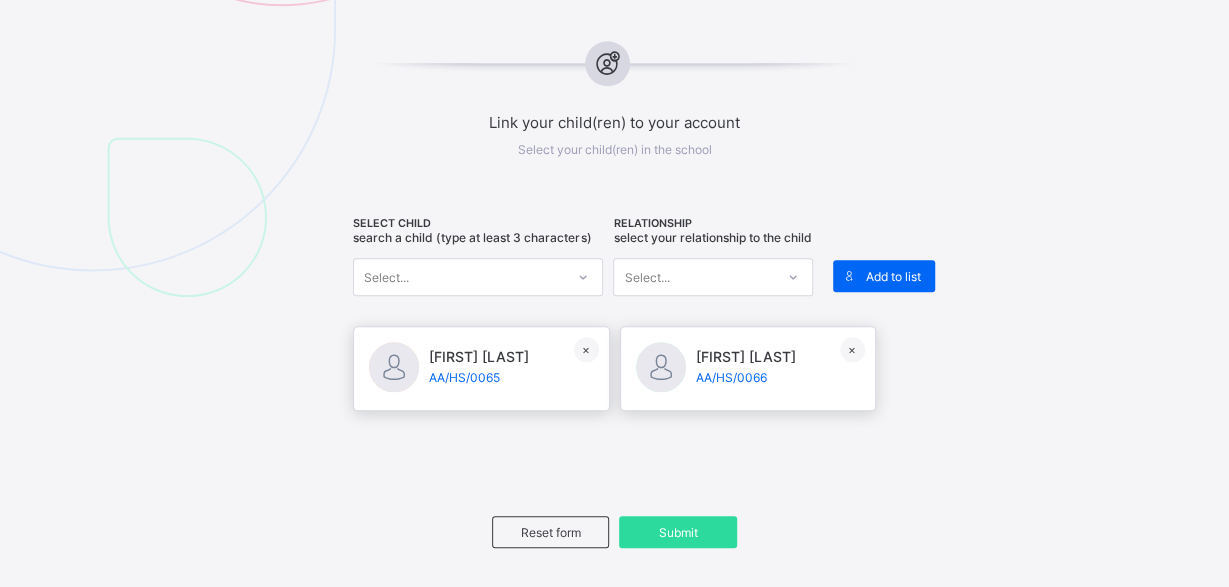 scroll, scrollTop: 820, scrollLeft: 0, axis: vertical 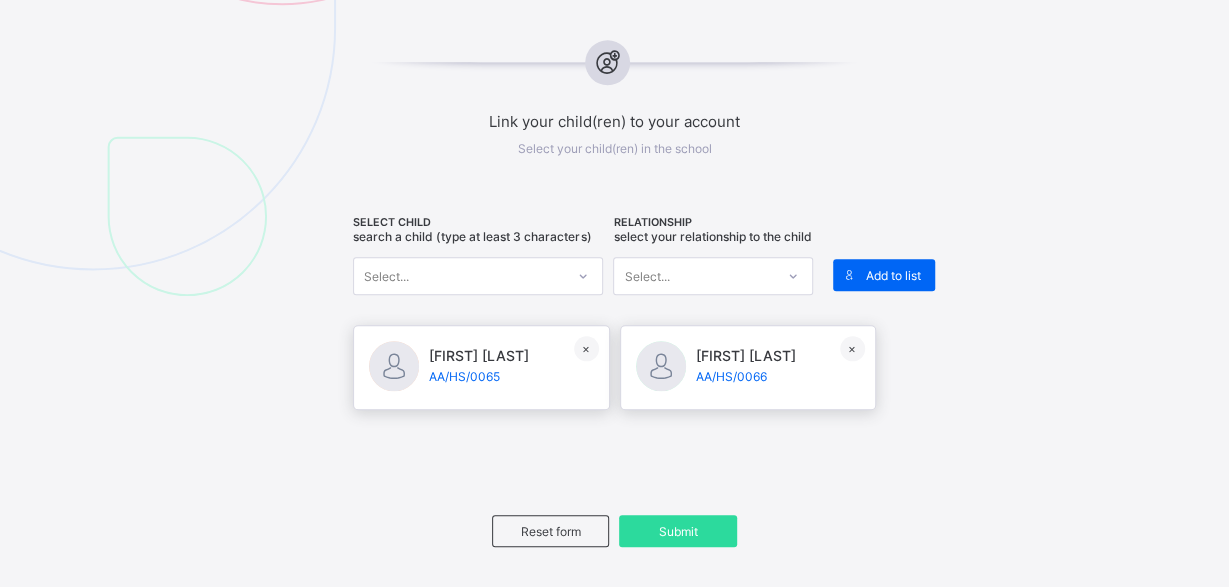 click on "×" at bounding box center [586, 349] 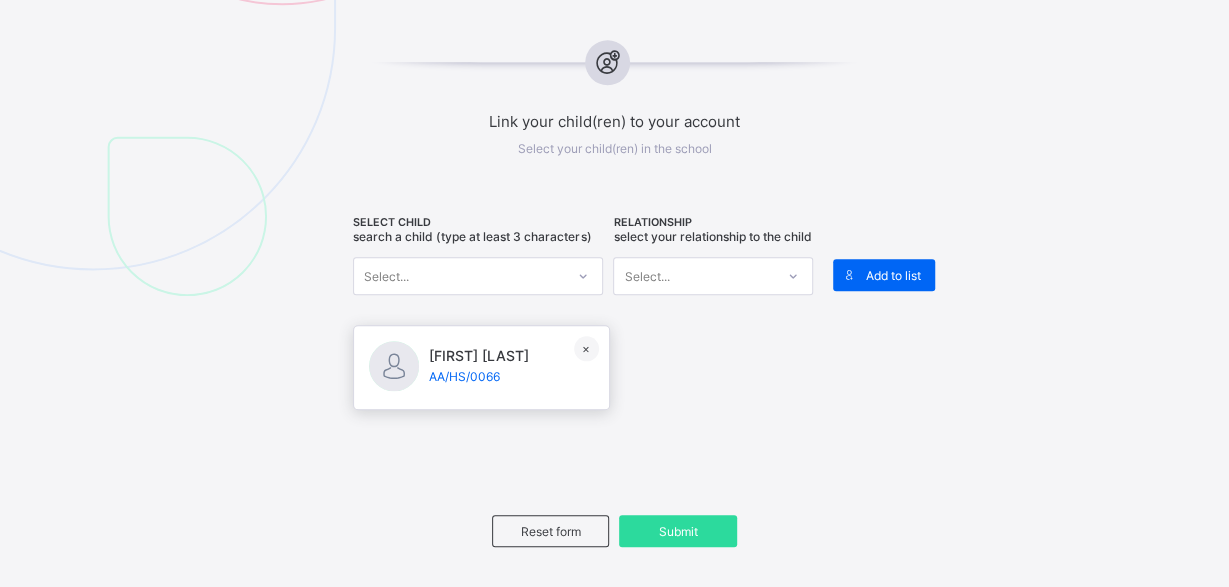 click on "×" at bounding box center (586, 349) 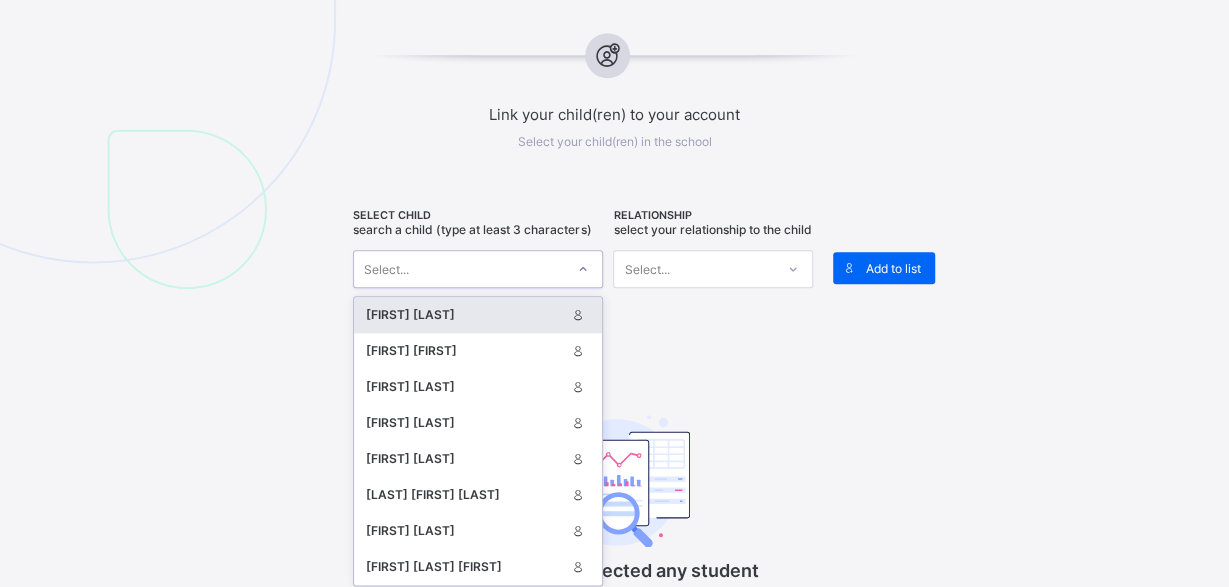 scroll, scrollTop: 829, scrollLeft: 0, axis: vertical 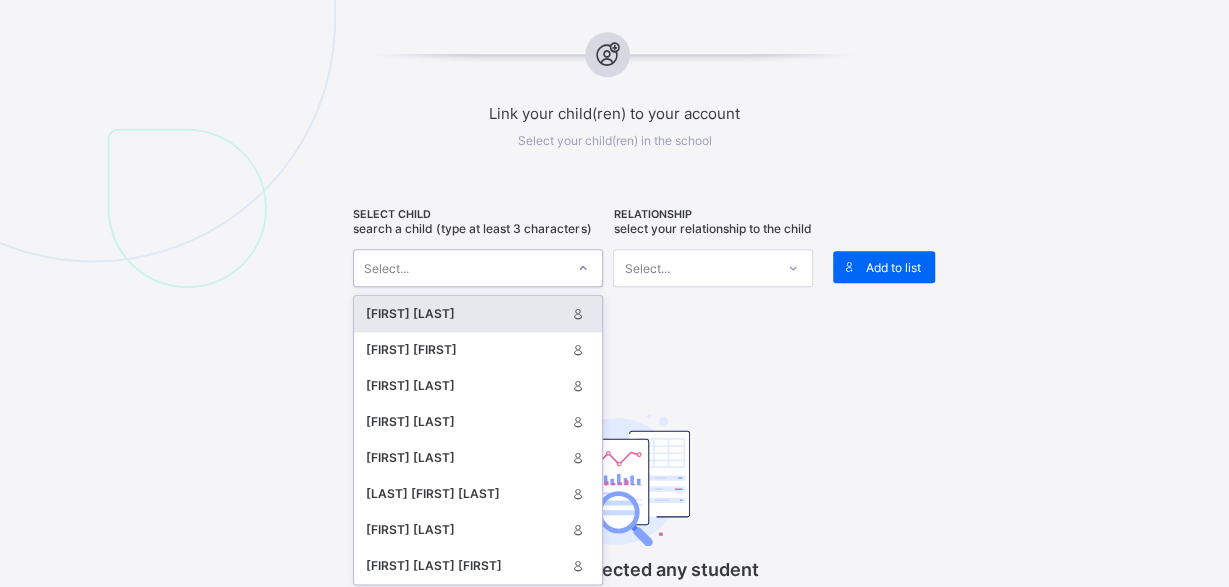 click 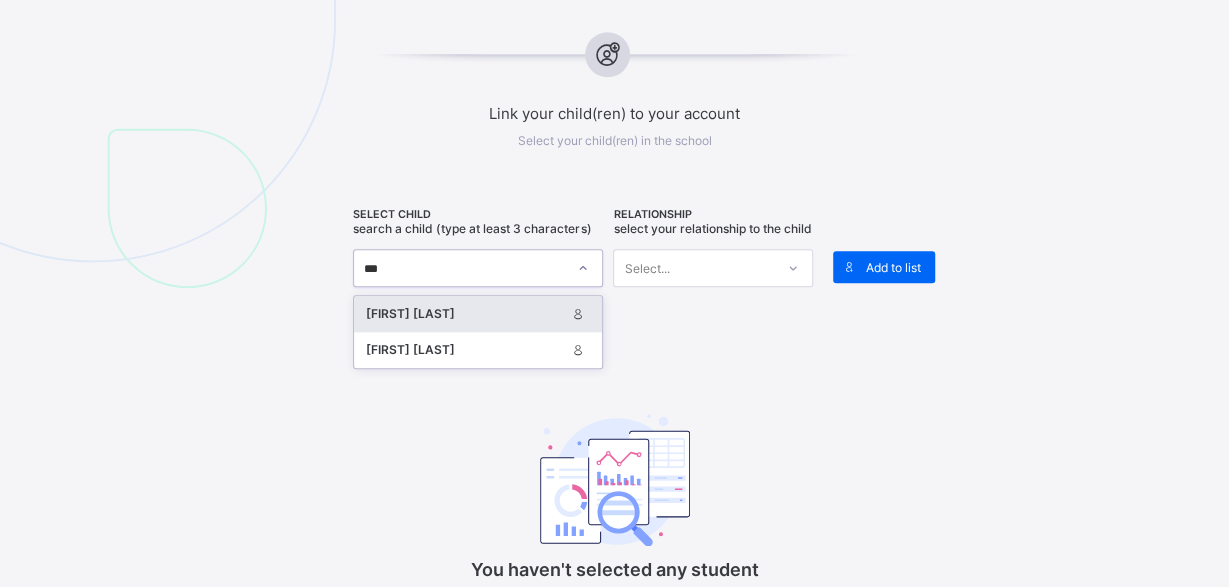 type on "****" 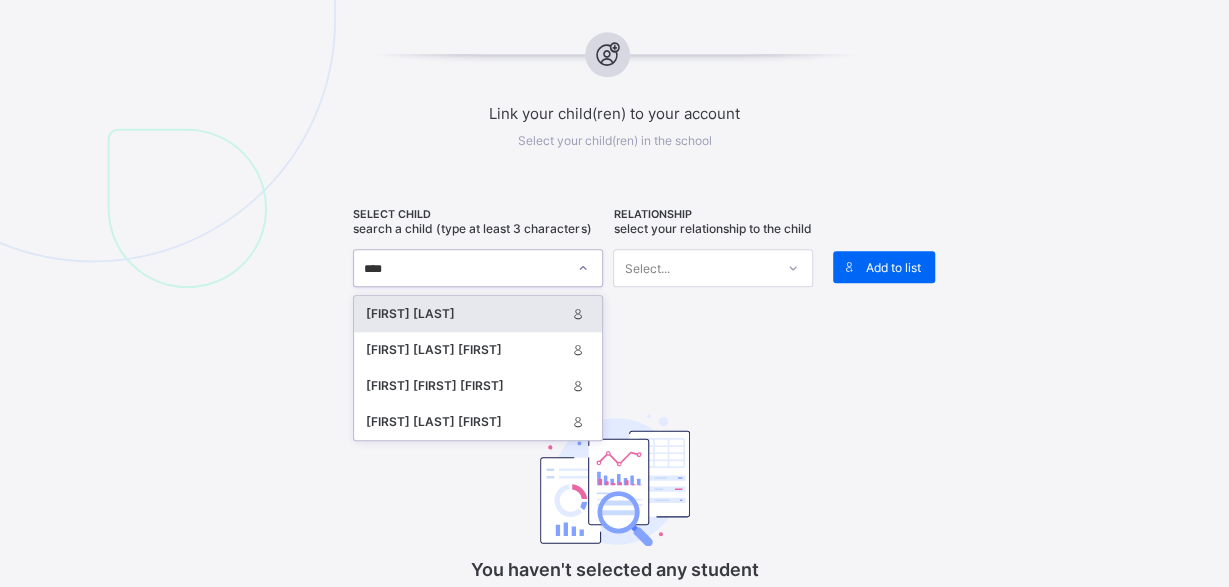 click on "[FIRST] [LAST]" at bounding box center [465, 314] 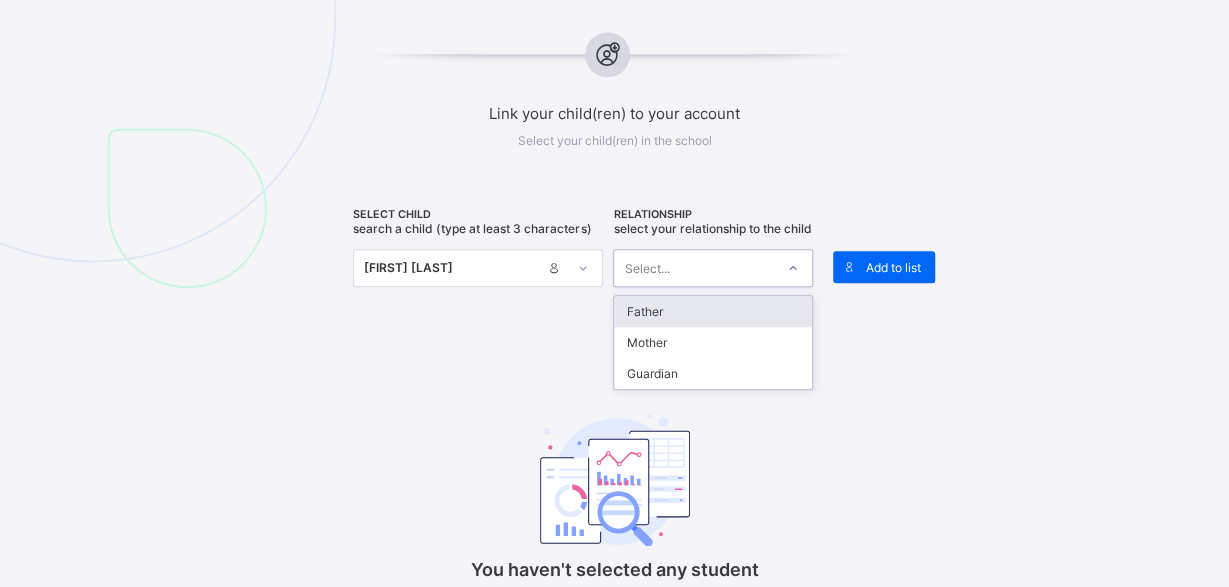 click at bounding box center [793, 268] 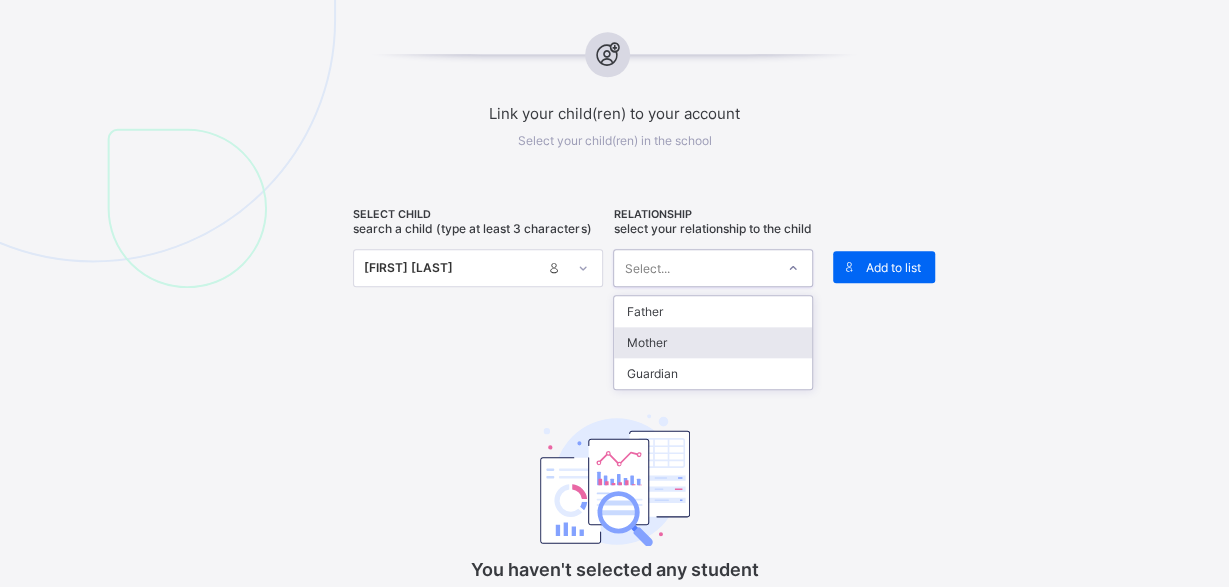 click on "Mother" at bounding box center (713, 342) 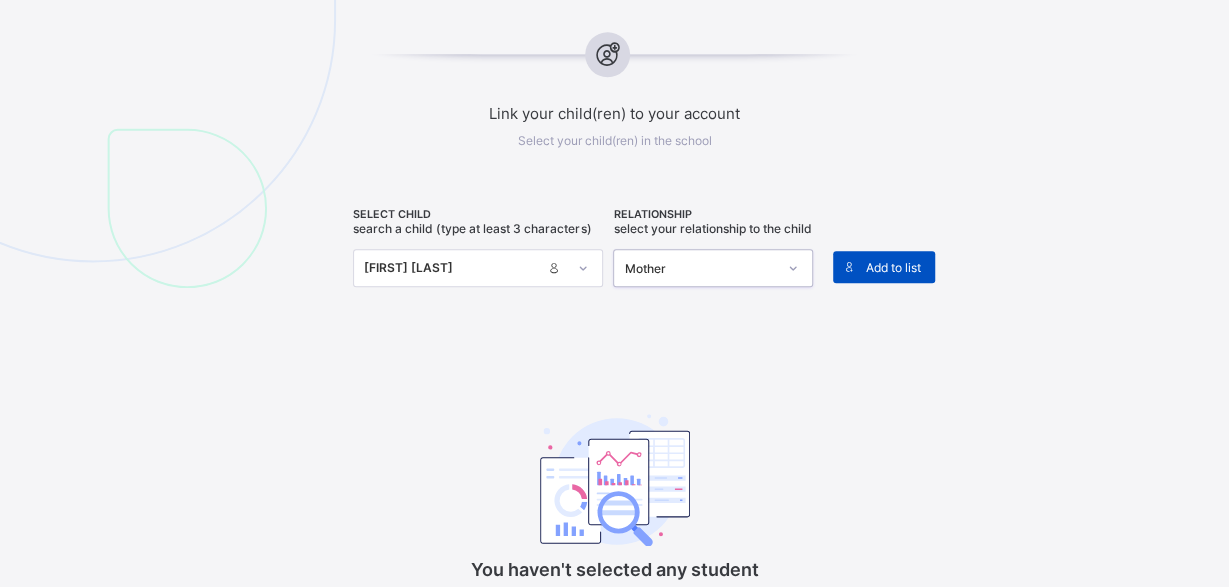 click on "Add to list" at bounding box center [892, 267] 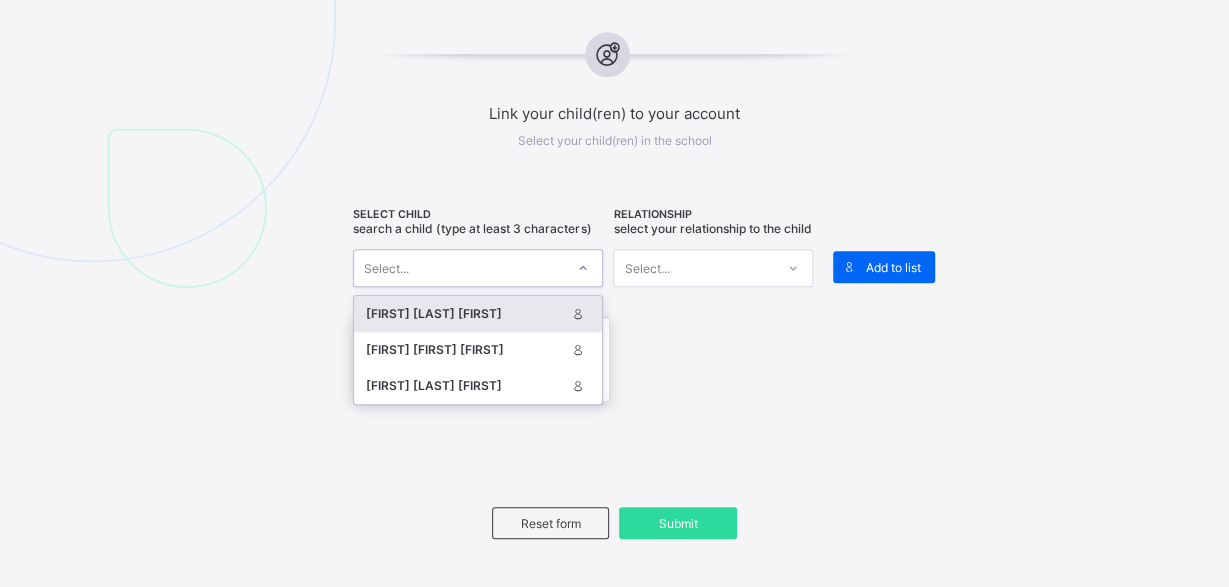 click on "Select..." at bounding box center (459, 268) 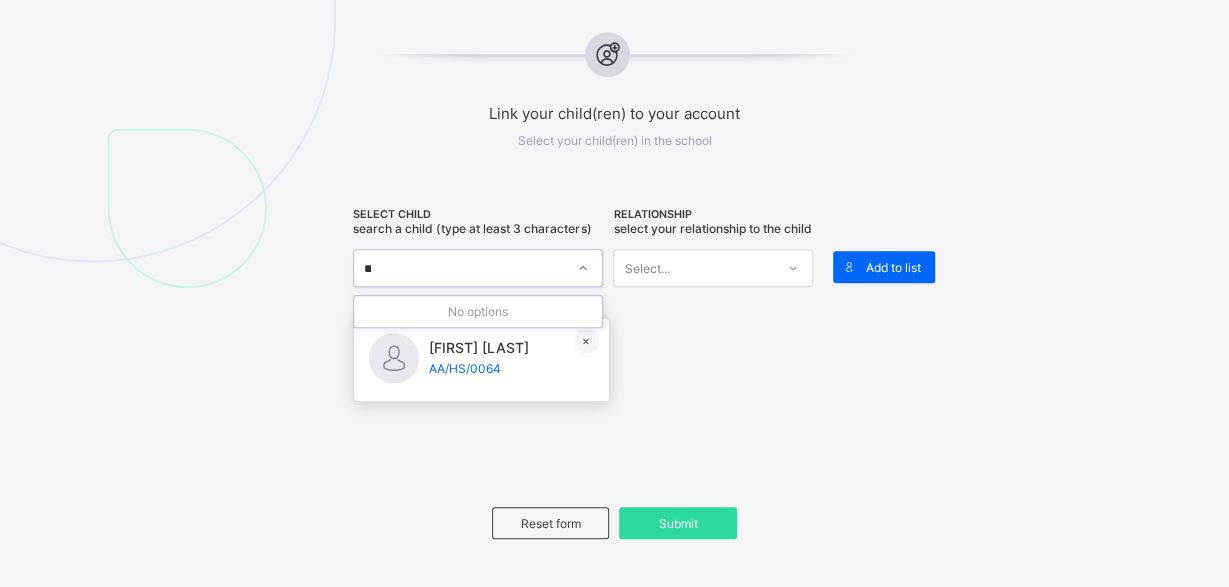 type on "***" 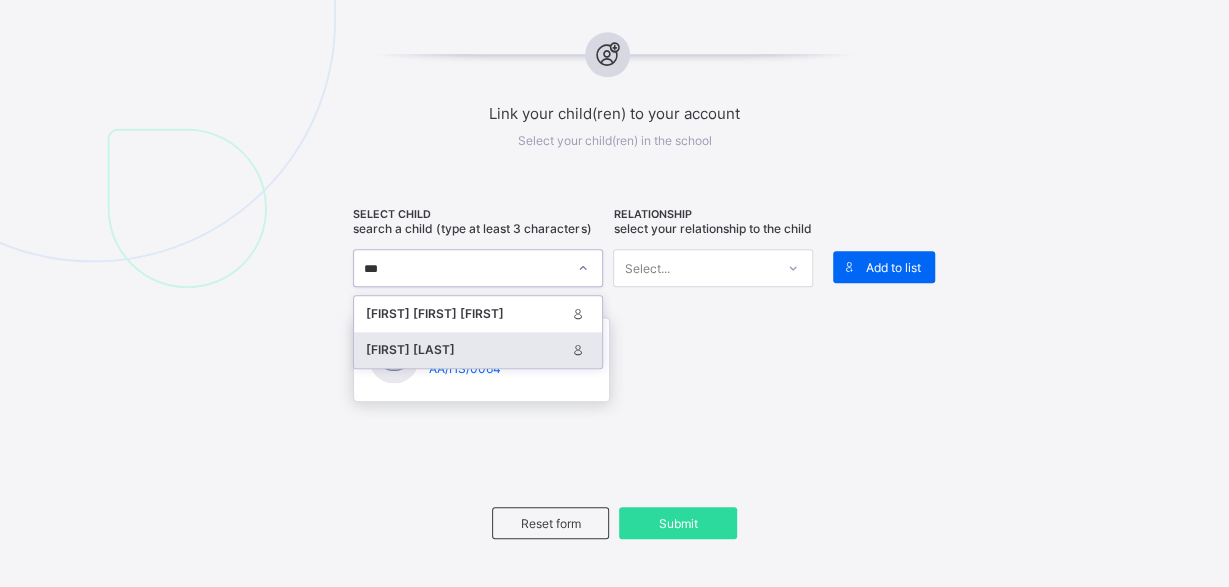click on "[FIRST] [LAST]" at bounding box center (465, 350) 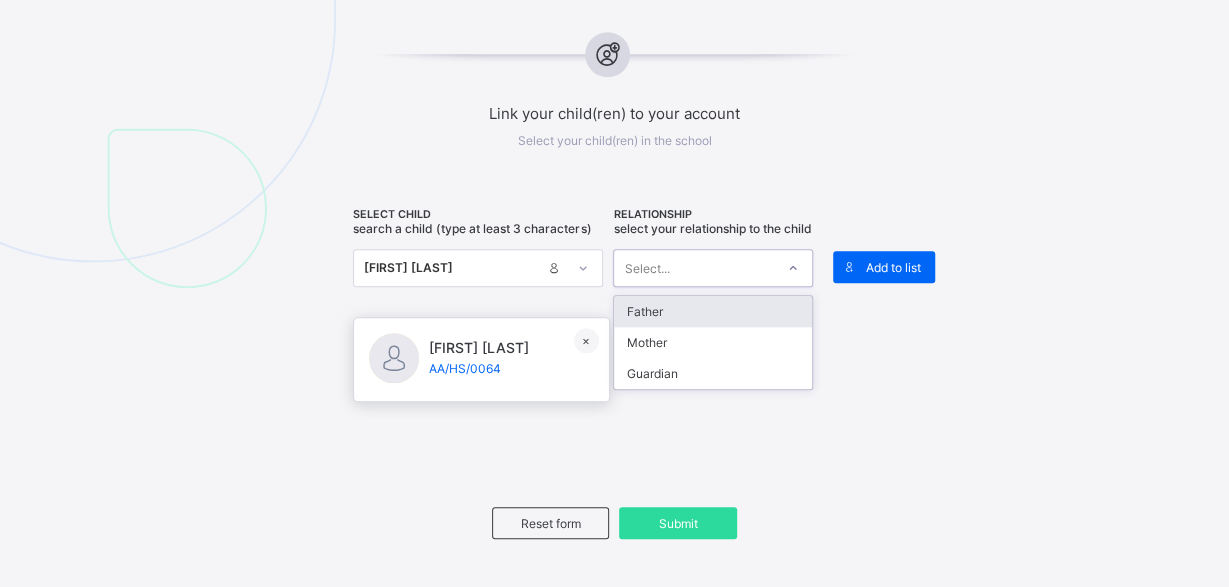 click 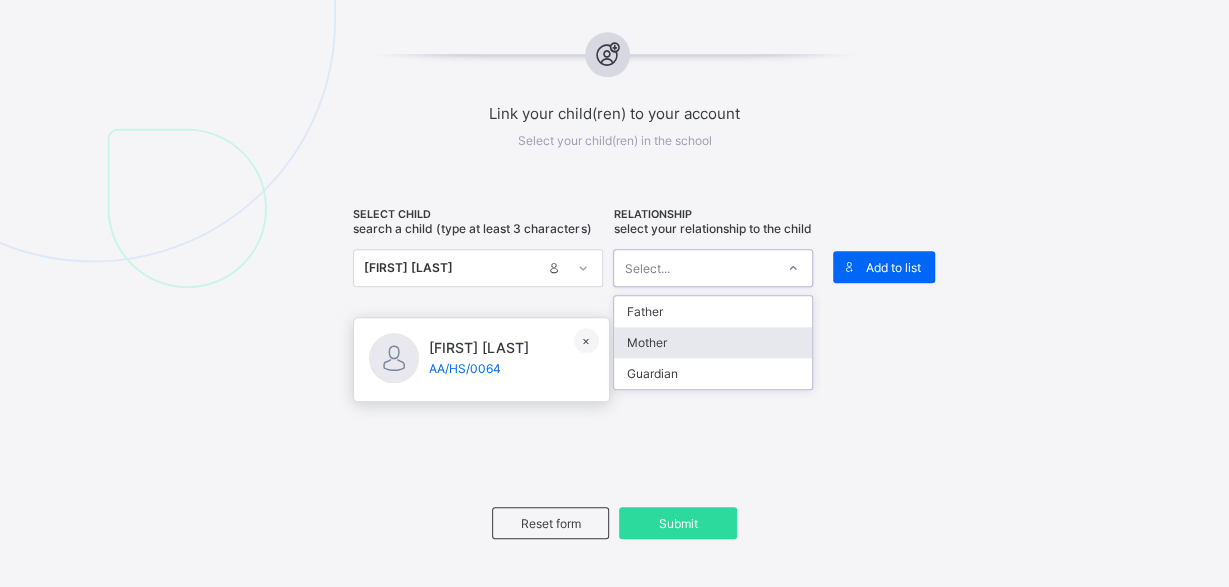 click on "Mother" at bounding box center (713, 342) 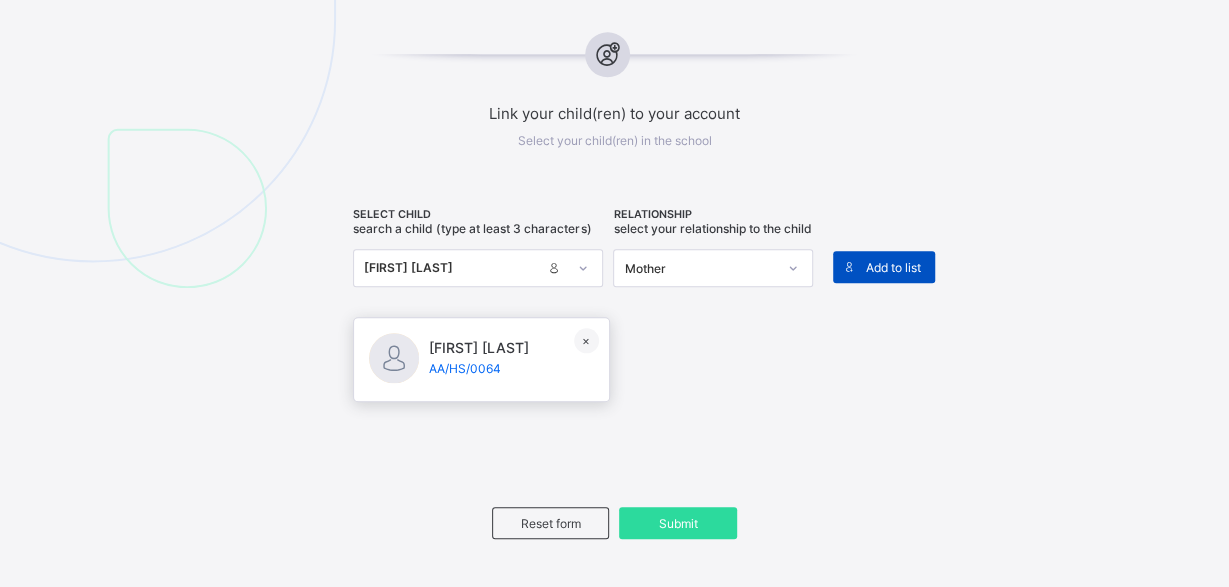 click on "Add to list" at bounding box center [892, 267] 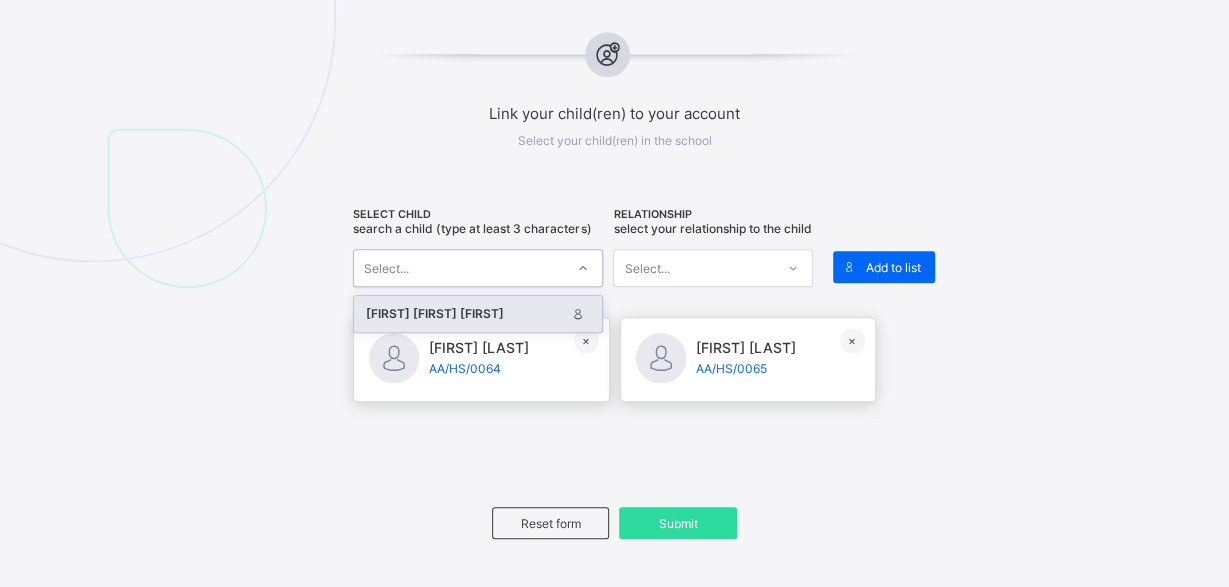 click on "Select..." at bounding box center (386, 268) 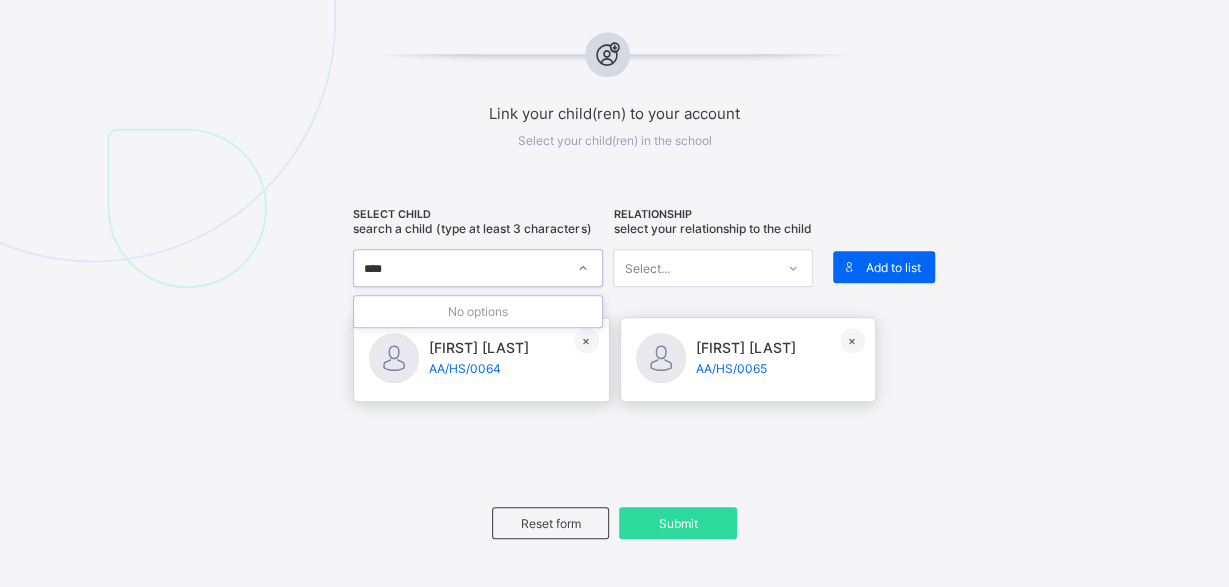 type on "*****" 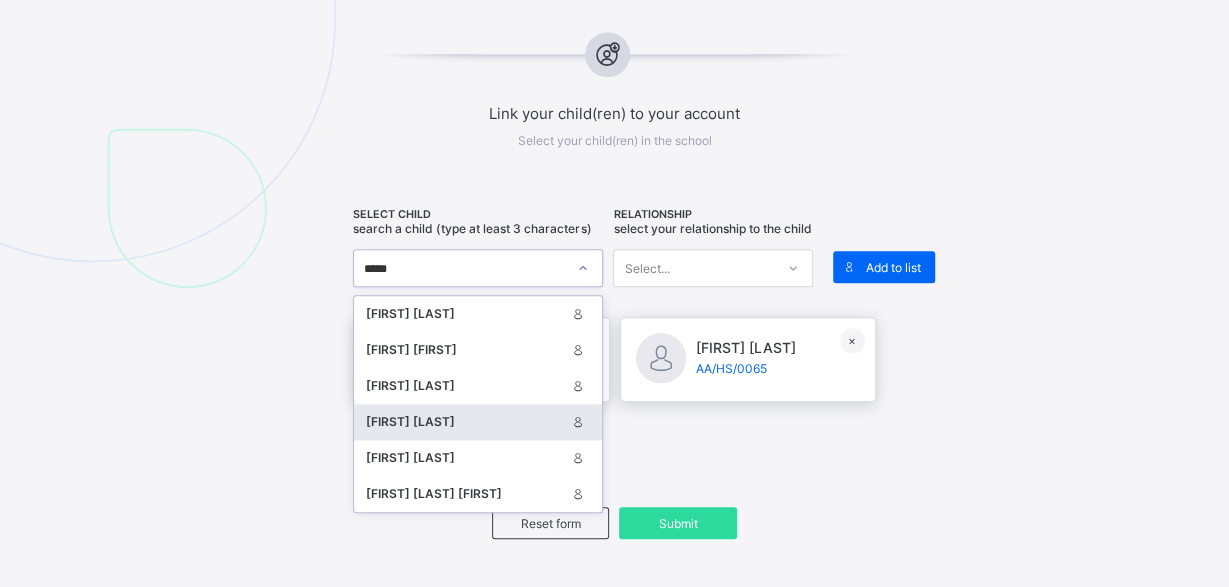 click on "[FIRST] [LAST]" at bounding box center (465, 422) 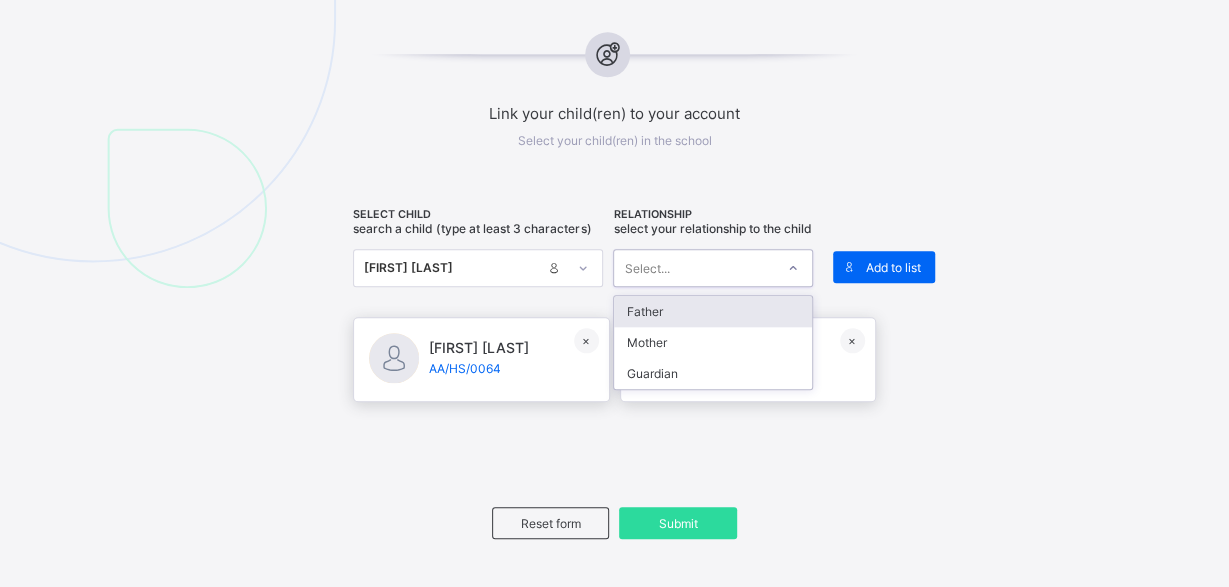 click at bounding box center (793, 268) 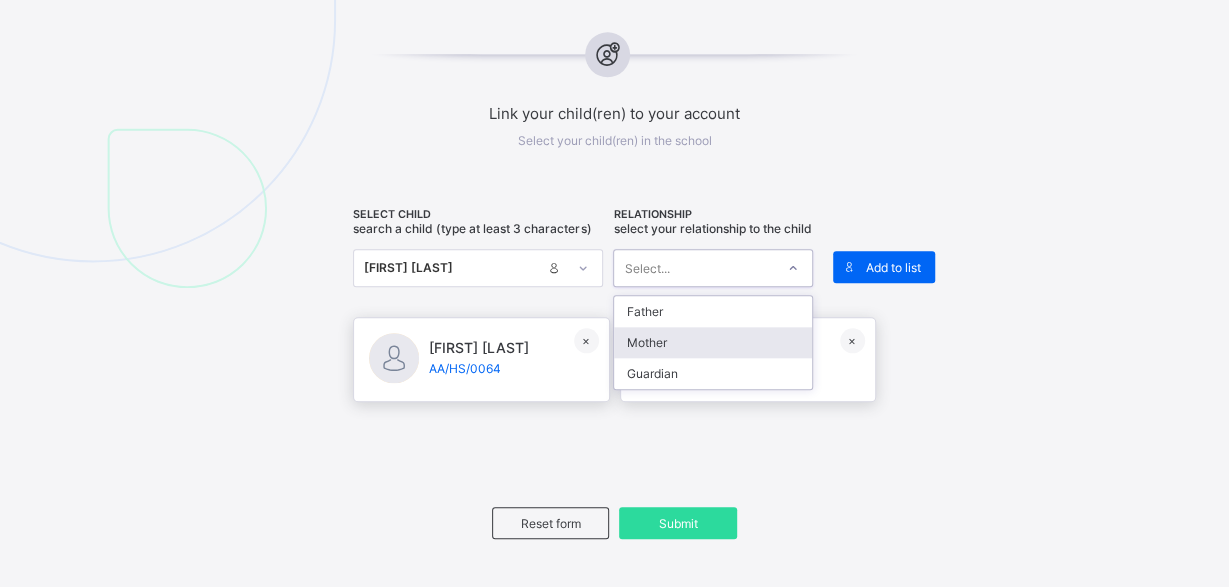 click on "Mother" at bounding box center (713, 342) 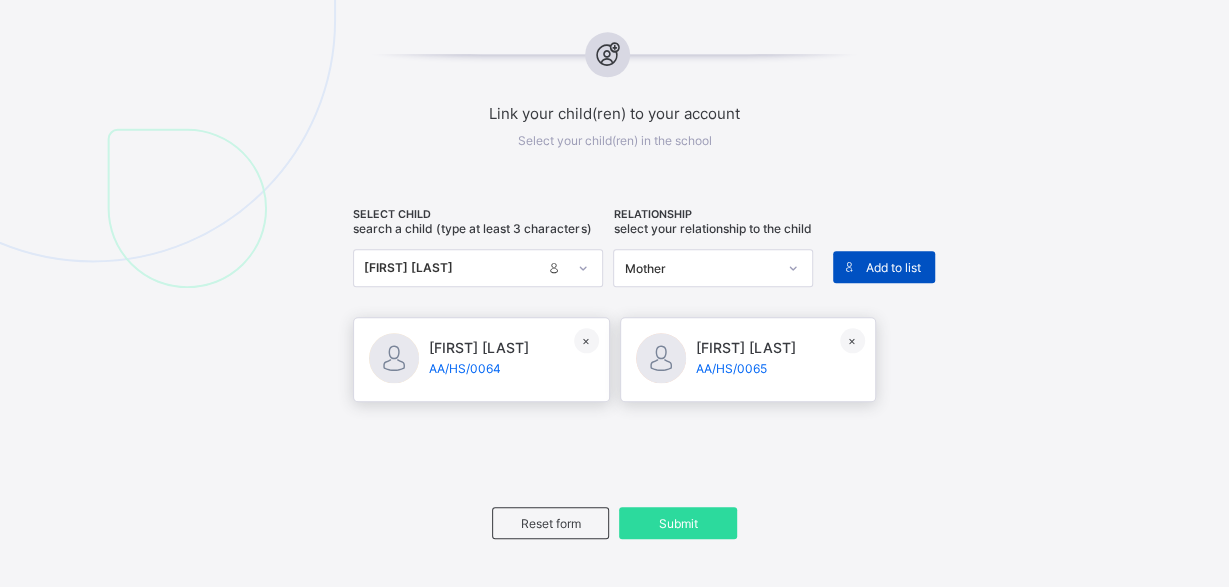 click on "Add to list" at bounding box center [892, 267] 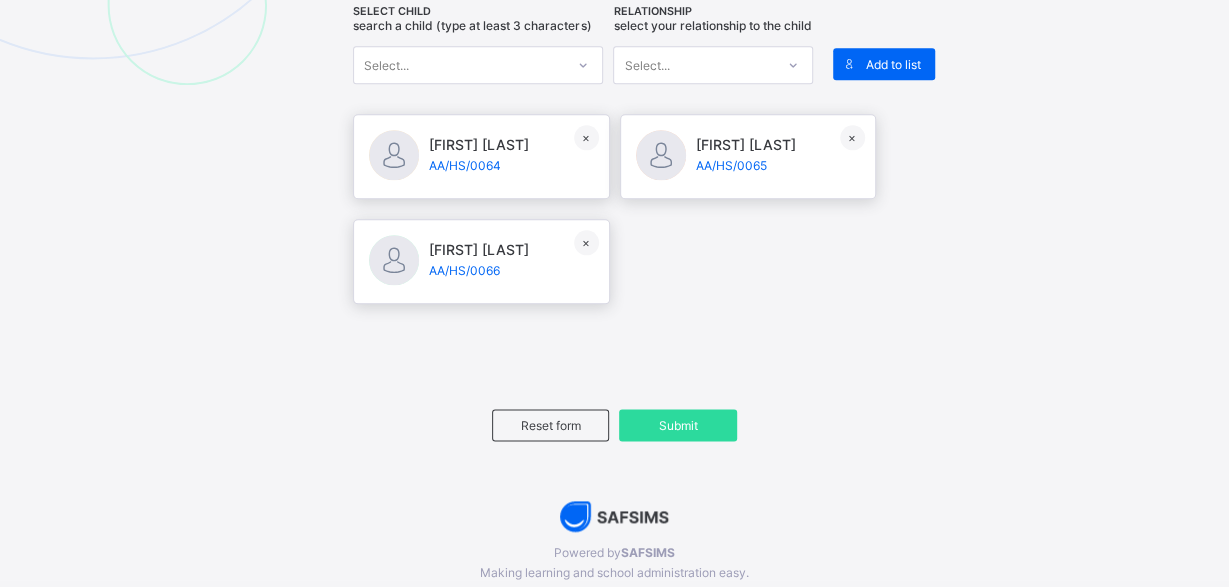 scroll, scrollTop: 1037, scrollLeft: 0, axis: vertical 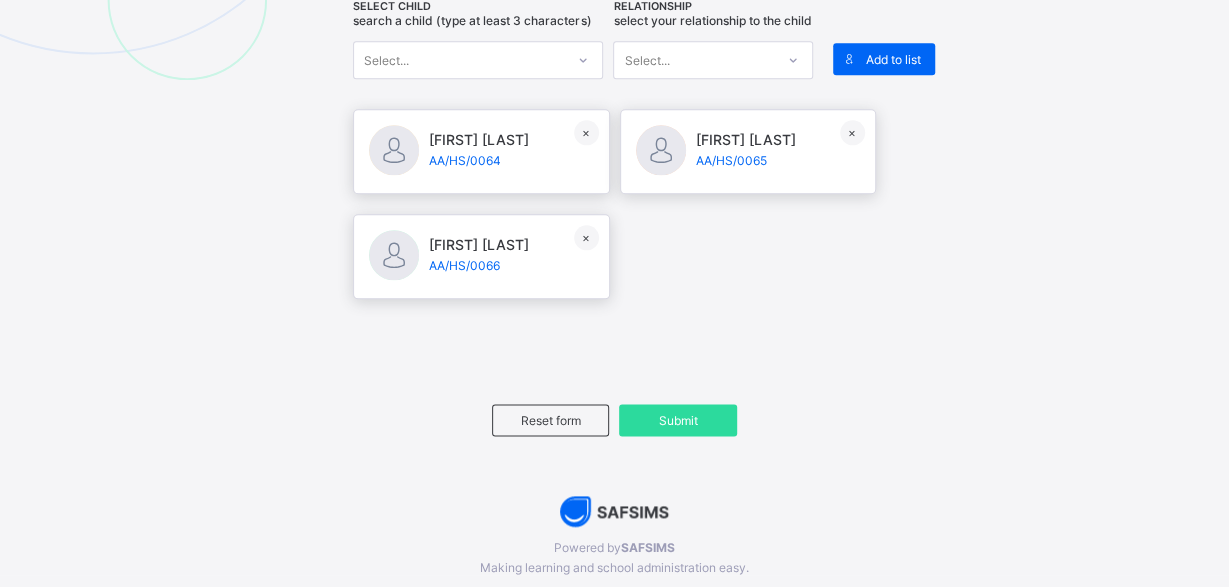drag, startPoint x: 1223, startPoint y: 581, endPoint x: 685, endPoint y: 423, distance: 560.72095 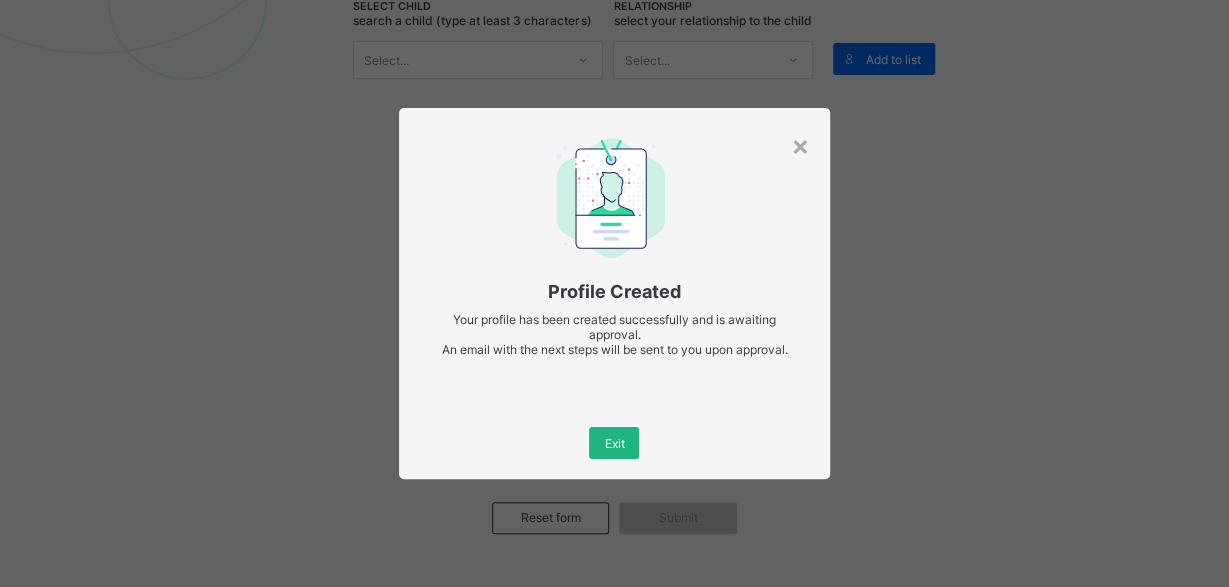 click on "Exit" at bounding box center [614, 443] 